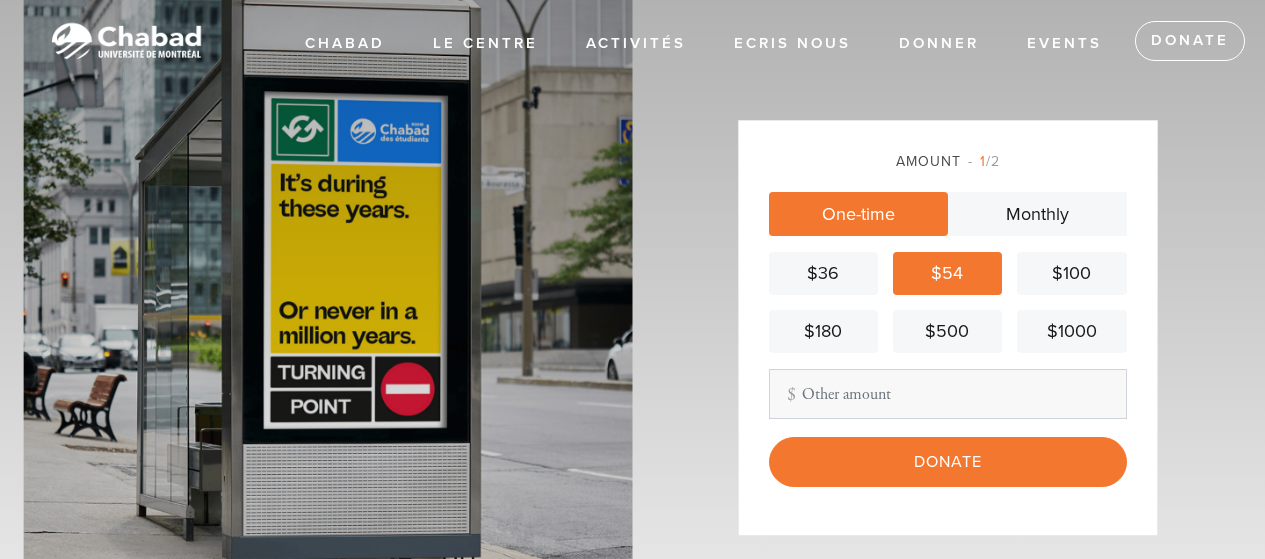 scroll, scrollTop: 0, scrollLeft: 0, axis: both 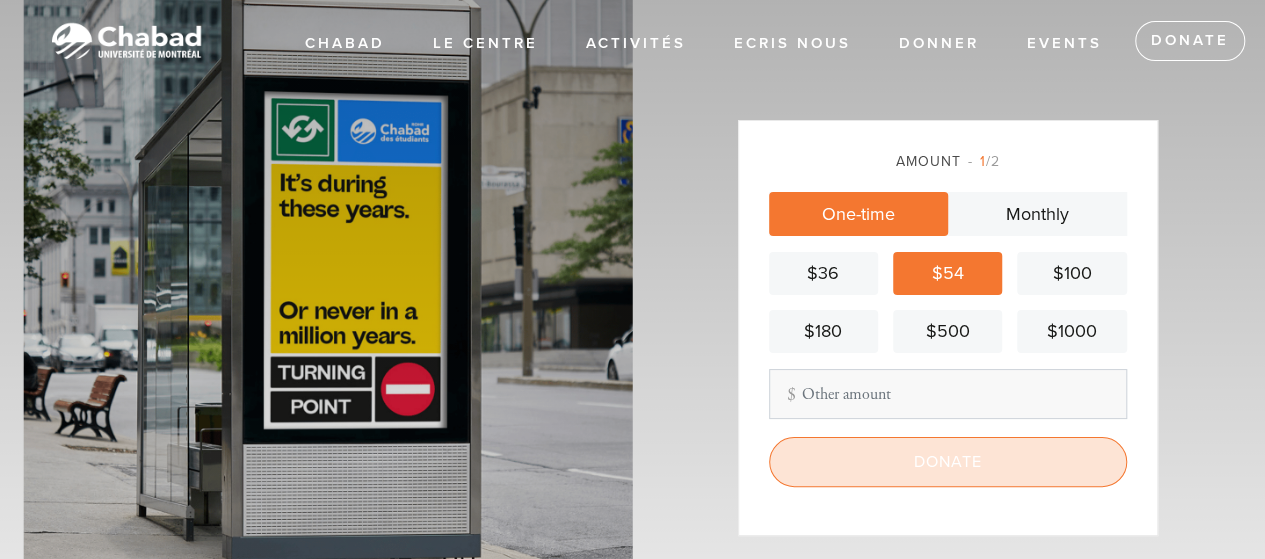 click on "Donate" at bounding box center [948, 462] 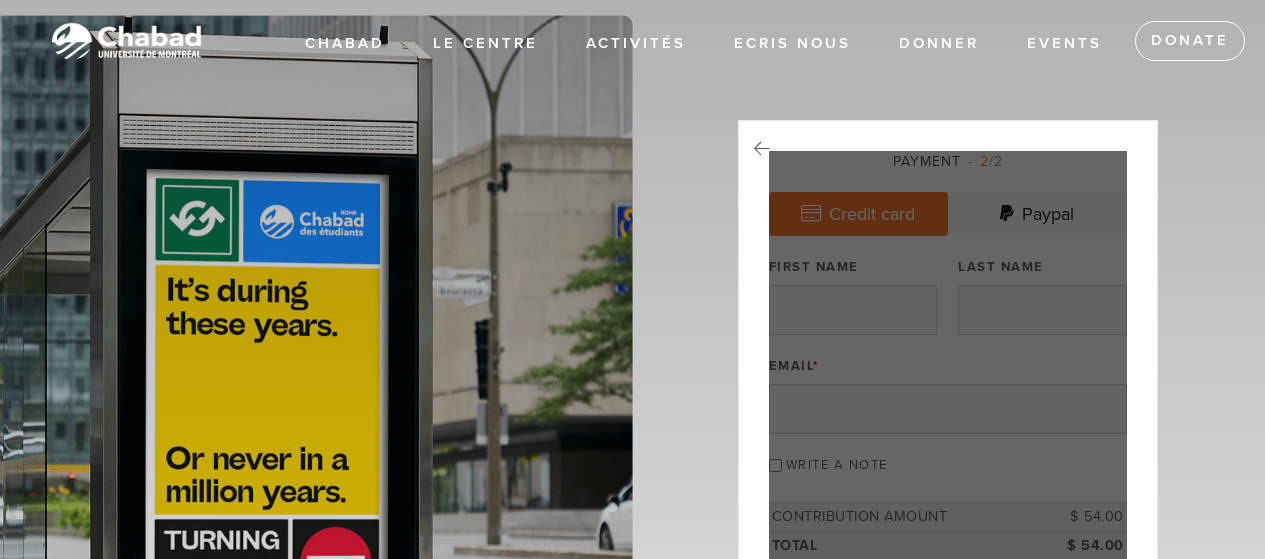 scroll, scrollTop: 0, scrollLeft: 0, axis: both 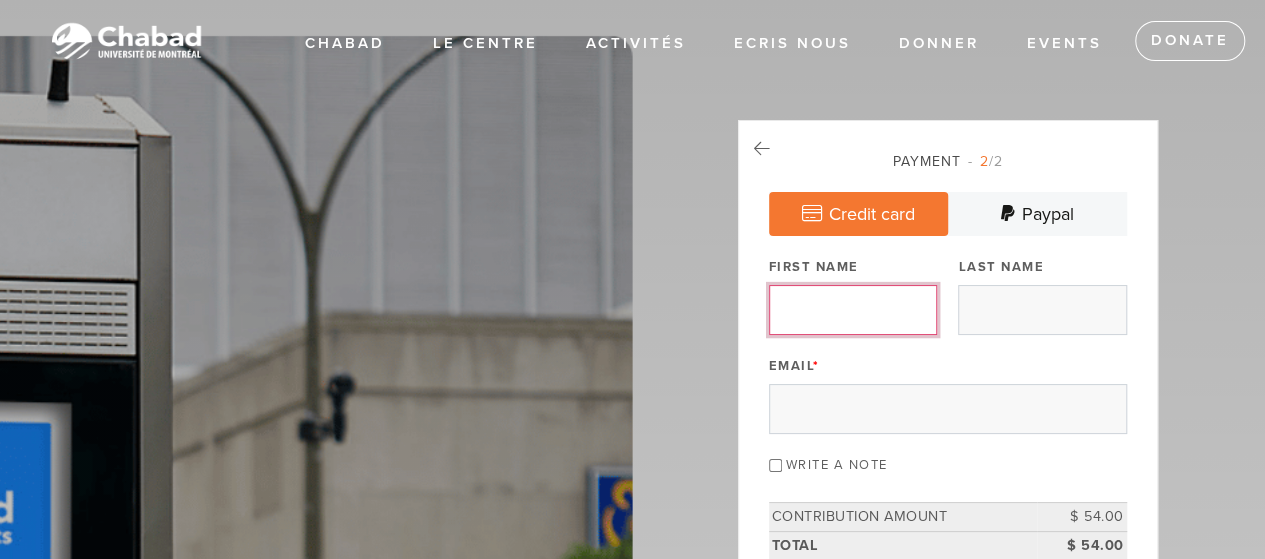 click on "First Name" at bounding box center (853, 310) 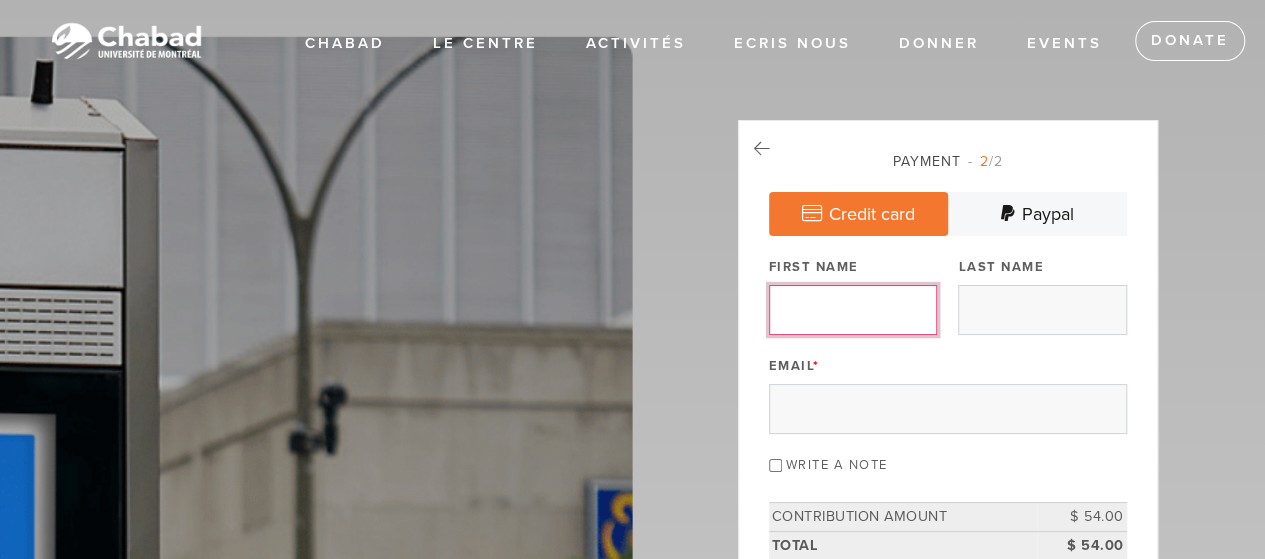 type on "[FIRST]" 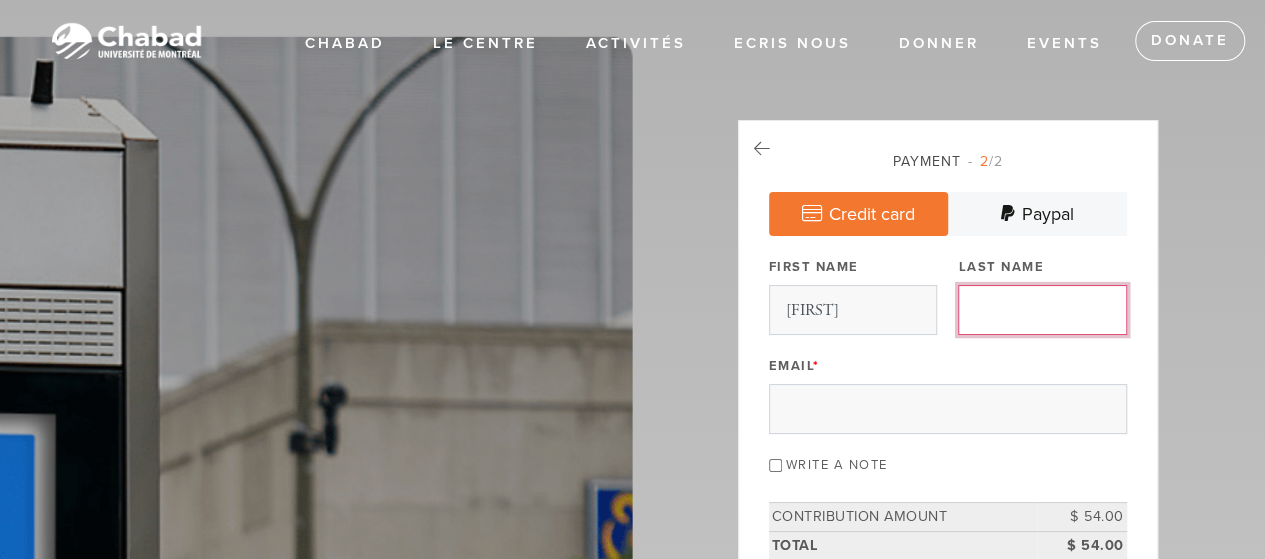 type on "[LAST]" 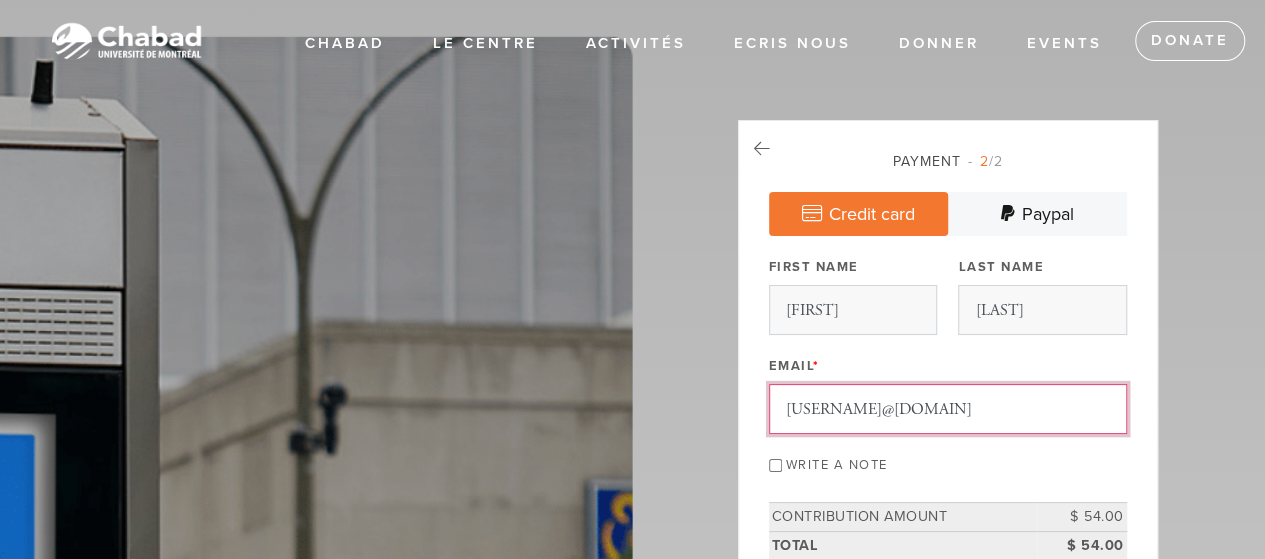click on "[EMAIL]" at bounding box center [948, 409] 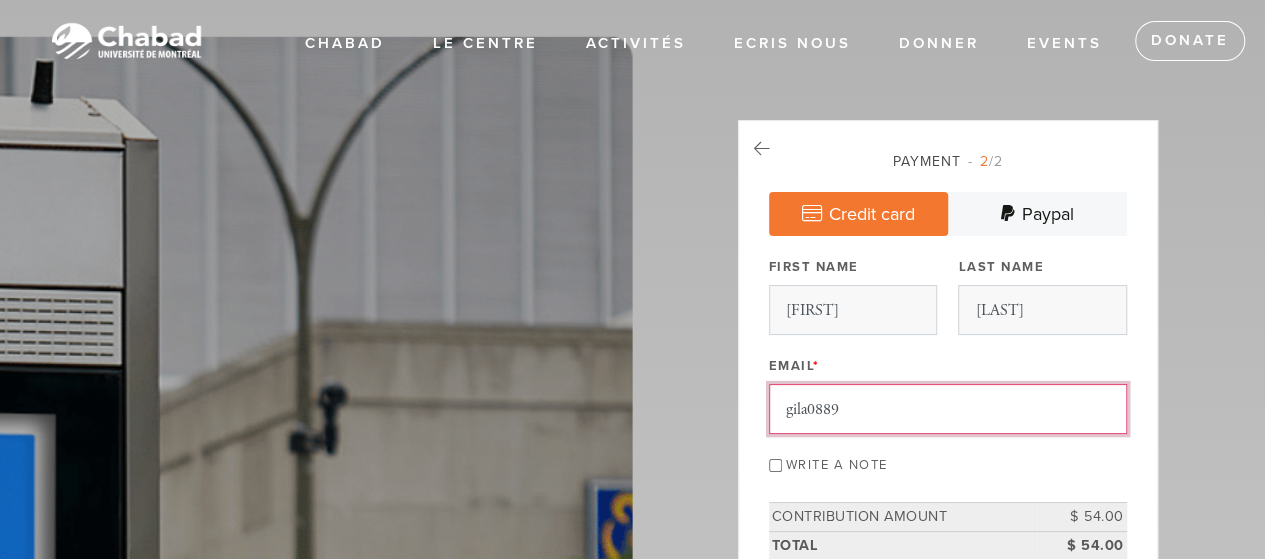 type on "[EMAIL]" 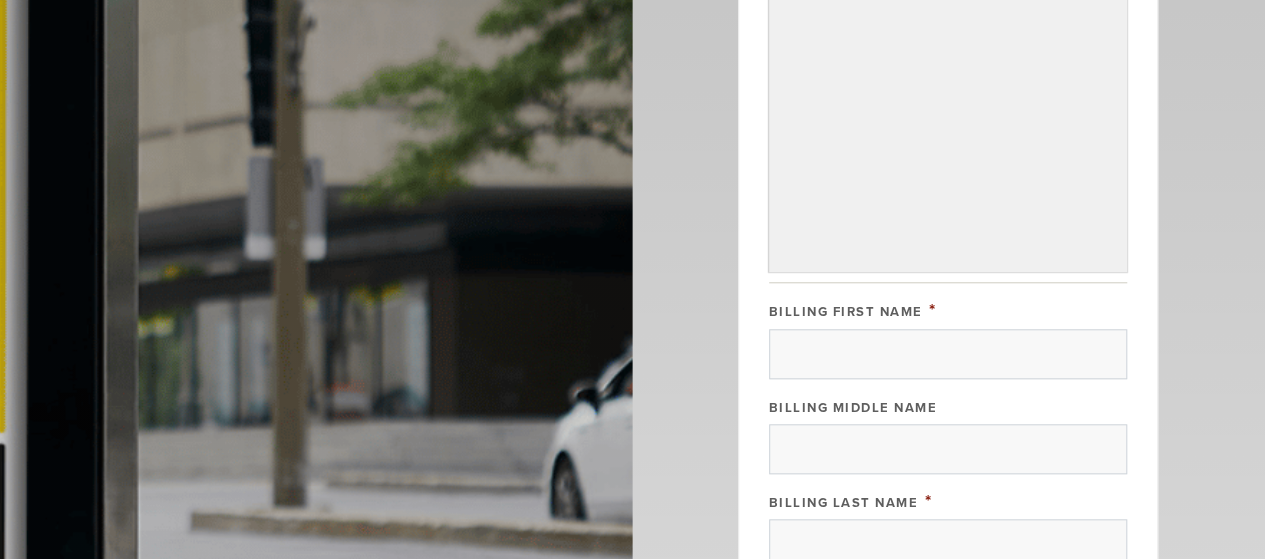 scroll, scrollTop: 900, scrollLeft: 0, axis: vertical 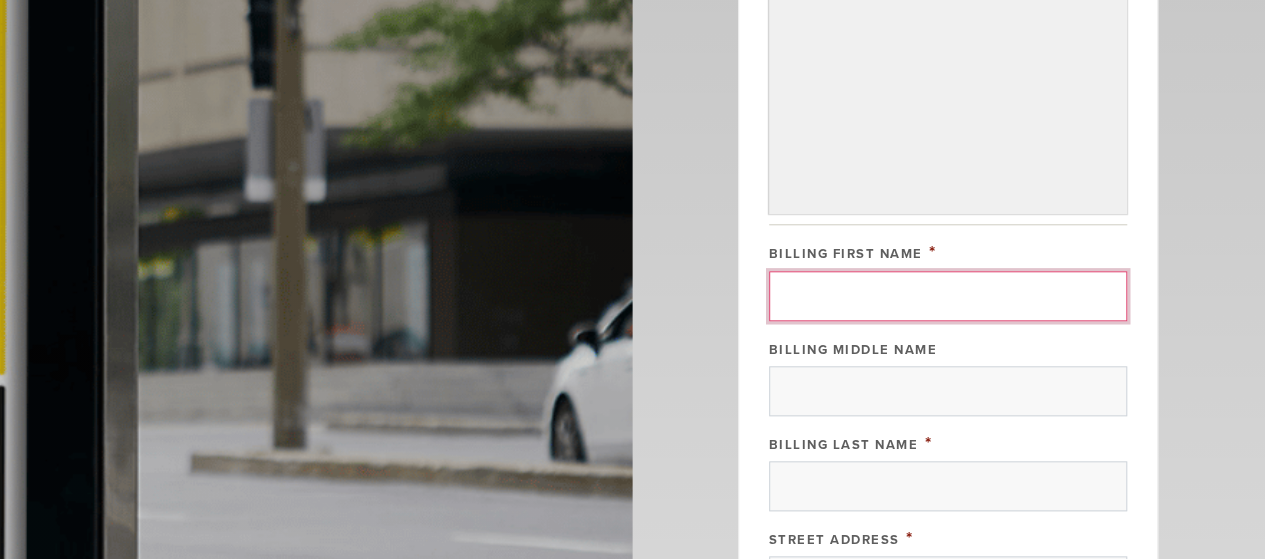 click on "Billing First Name" at bounding box center (948, 296) 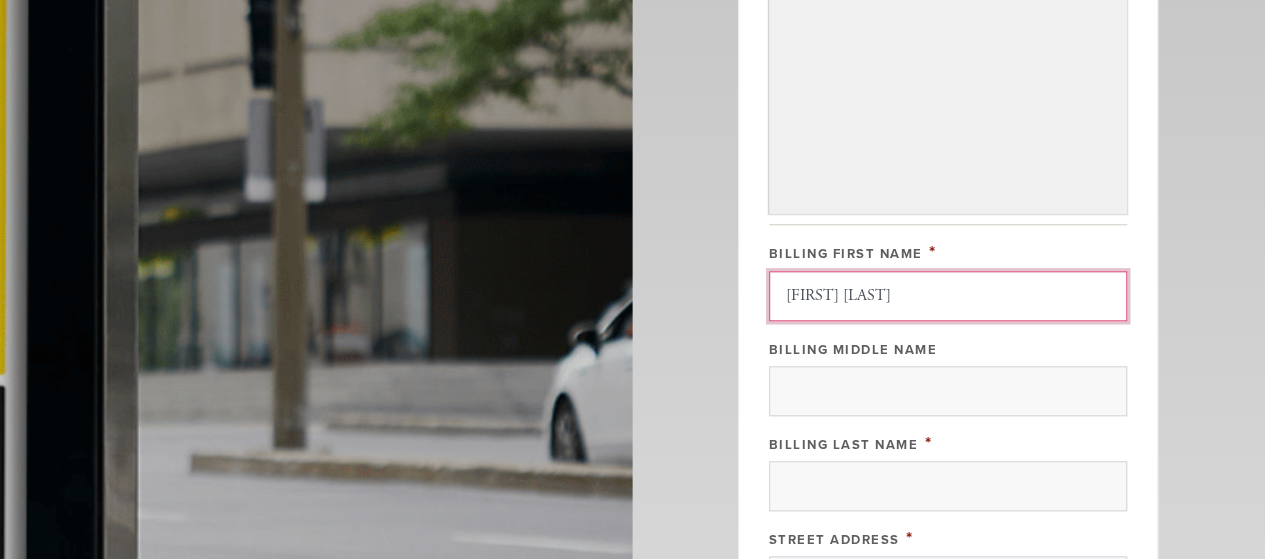 drag, startPoint x: 819, startPoint y: 289, endPoint x: 878, endPoint y: 296, distance: 59.413803 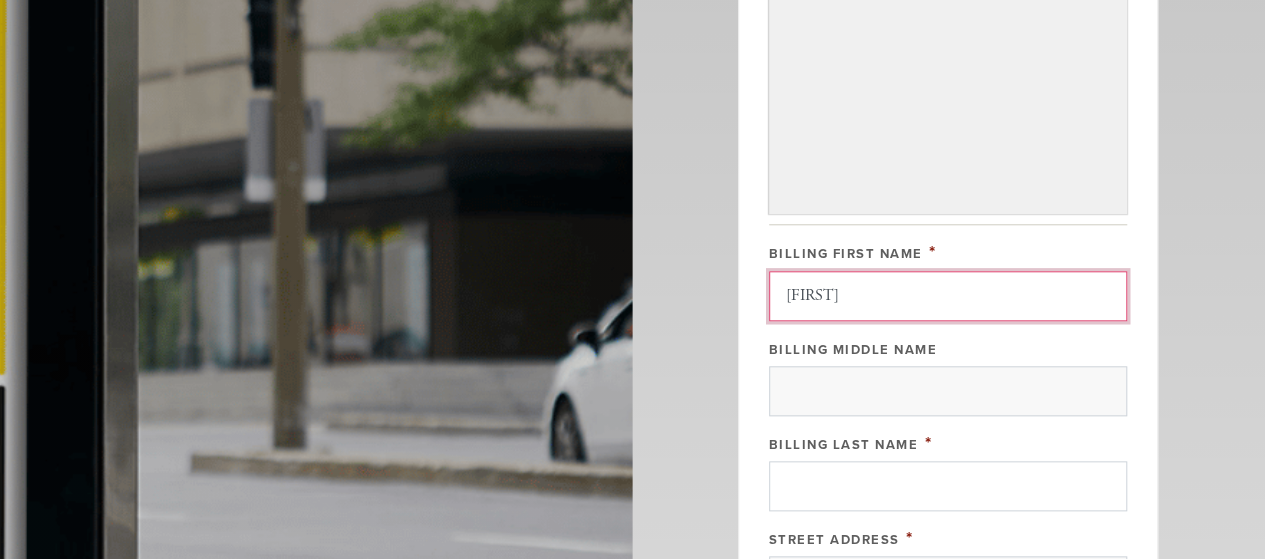 type on "[FIRST]" 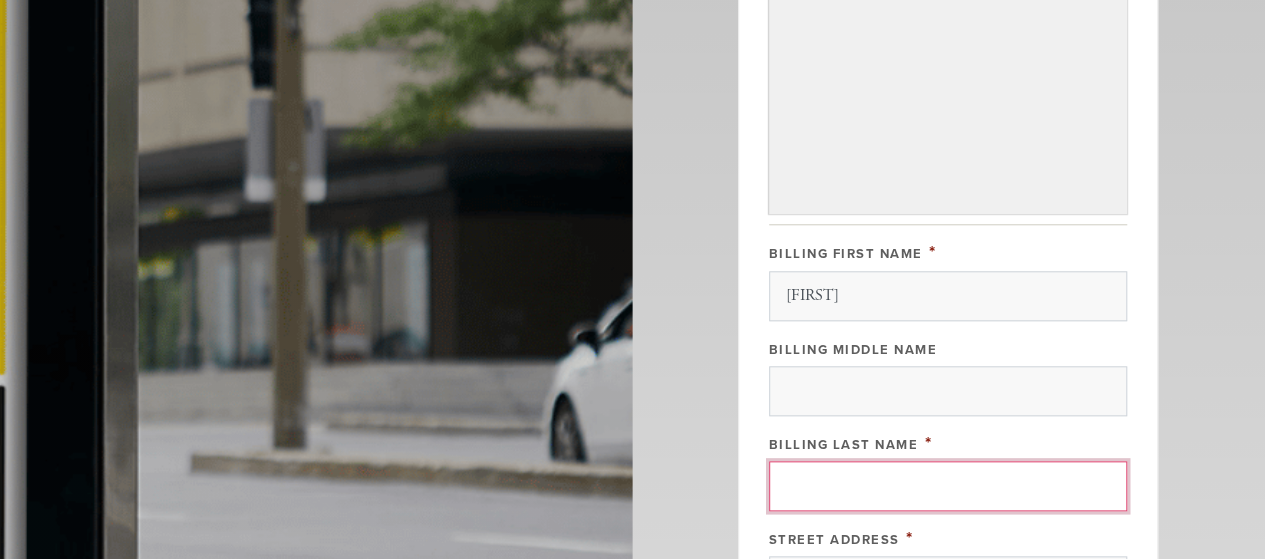 click on "Billing Last Name" at bounding box center [948, 486] 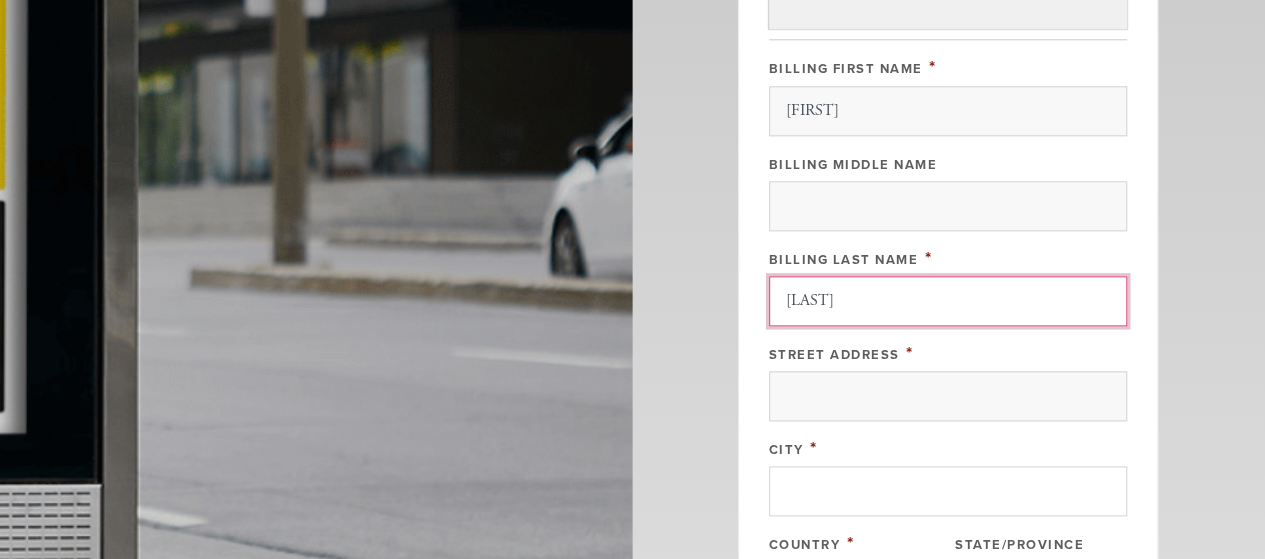 scroll, scrollTop: 1100, scrollLeft: 0, axis: vertical 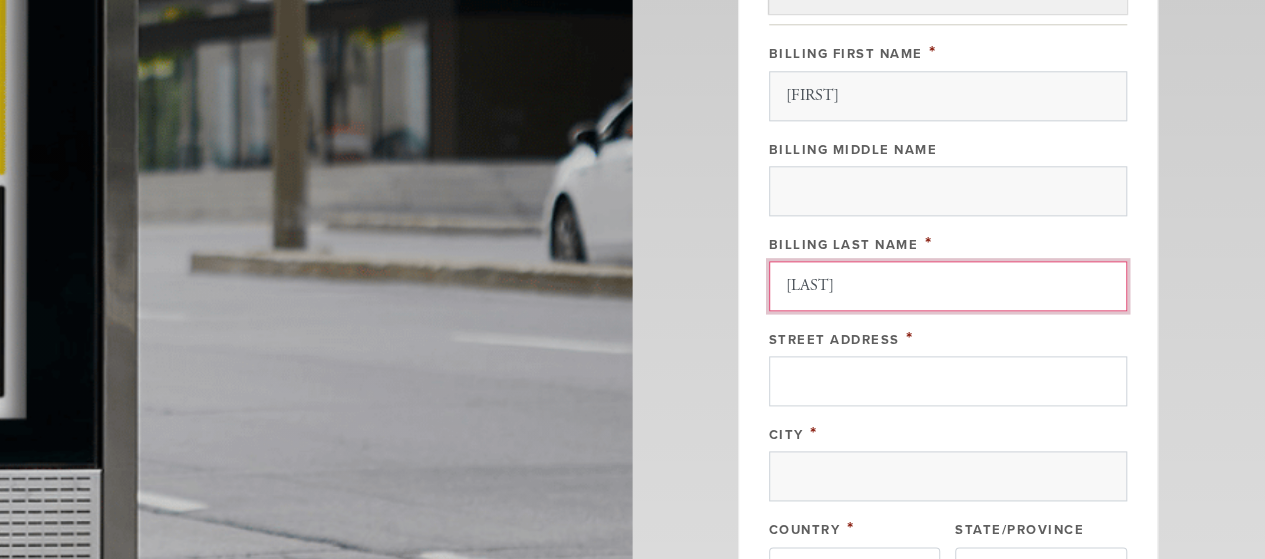 type on "[LAST]" 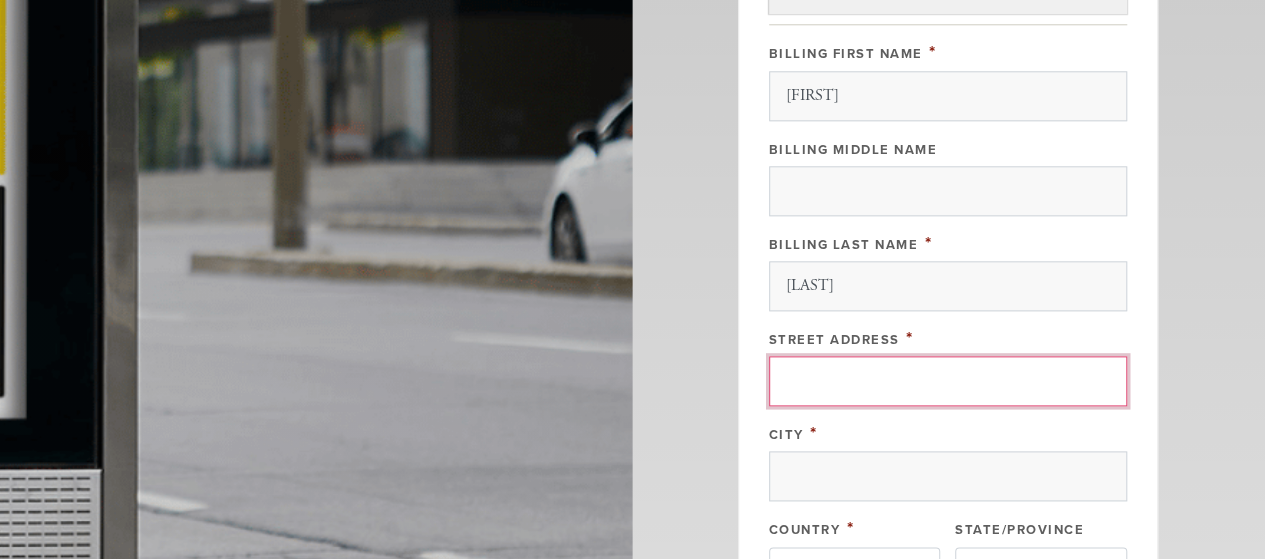 click on "Street Address" at bounding box center (948, 381) 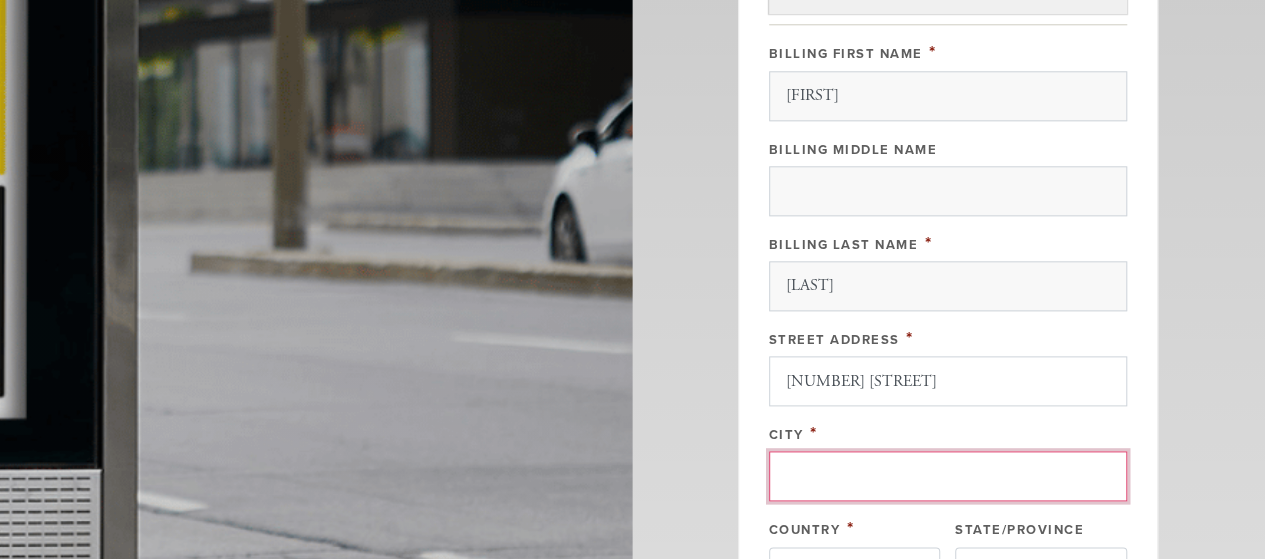 type on "[CITY] [STATE]" 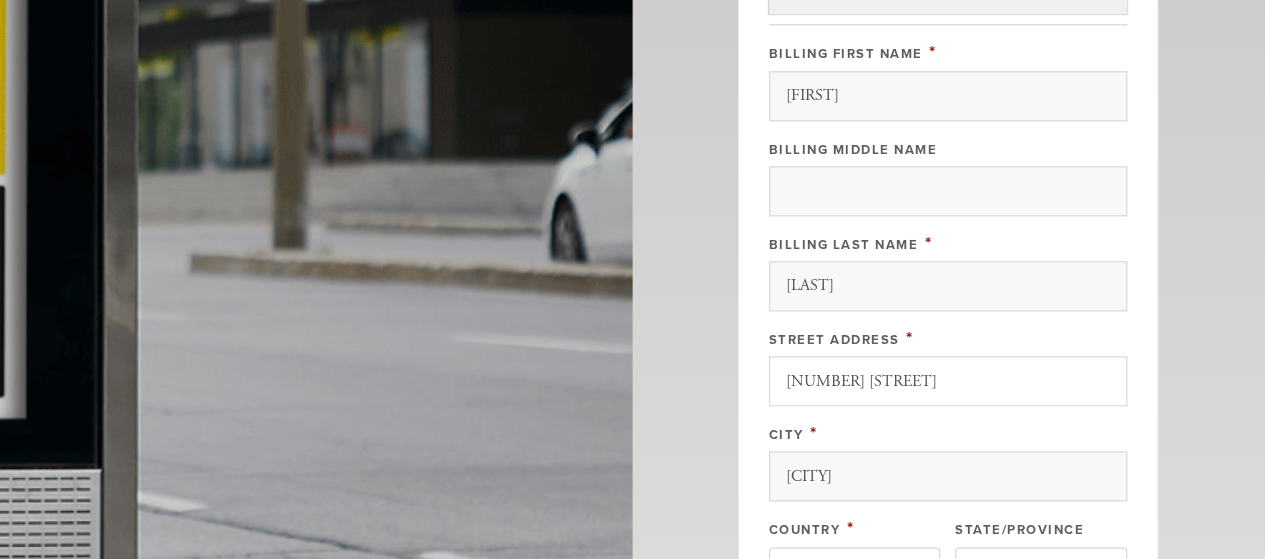 type 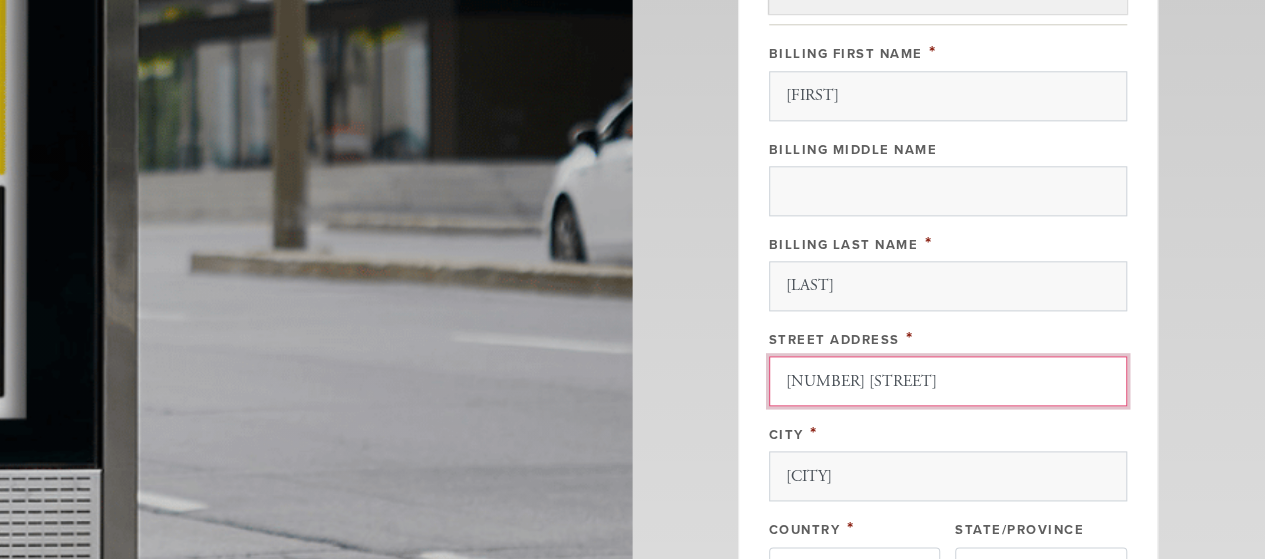 type 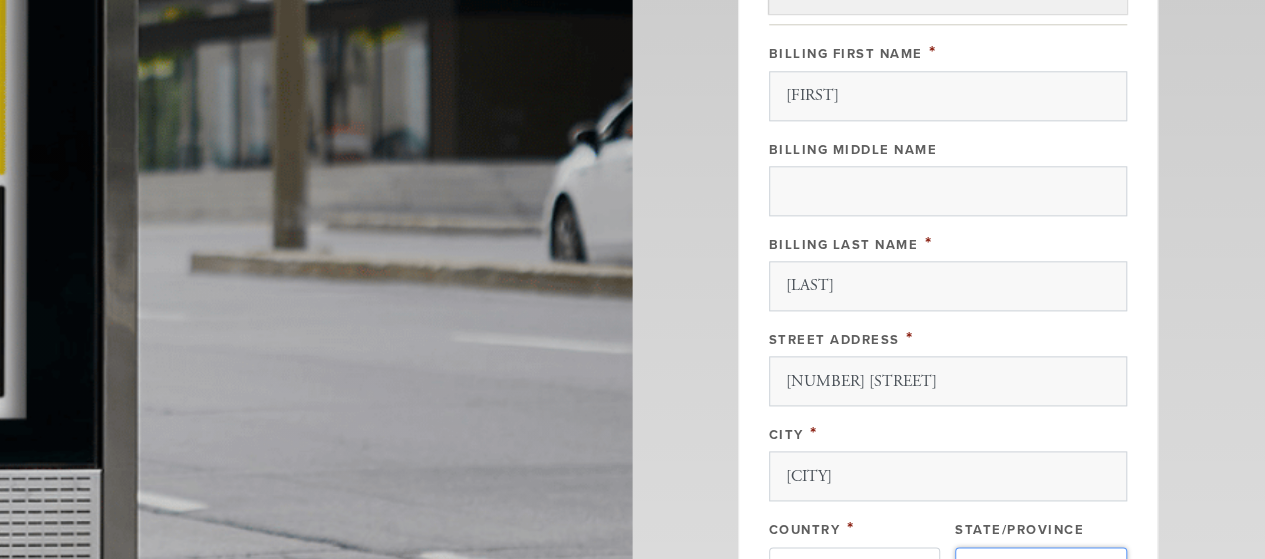 type 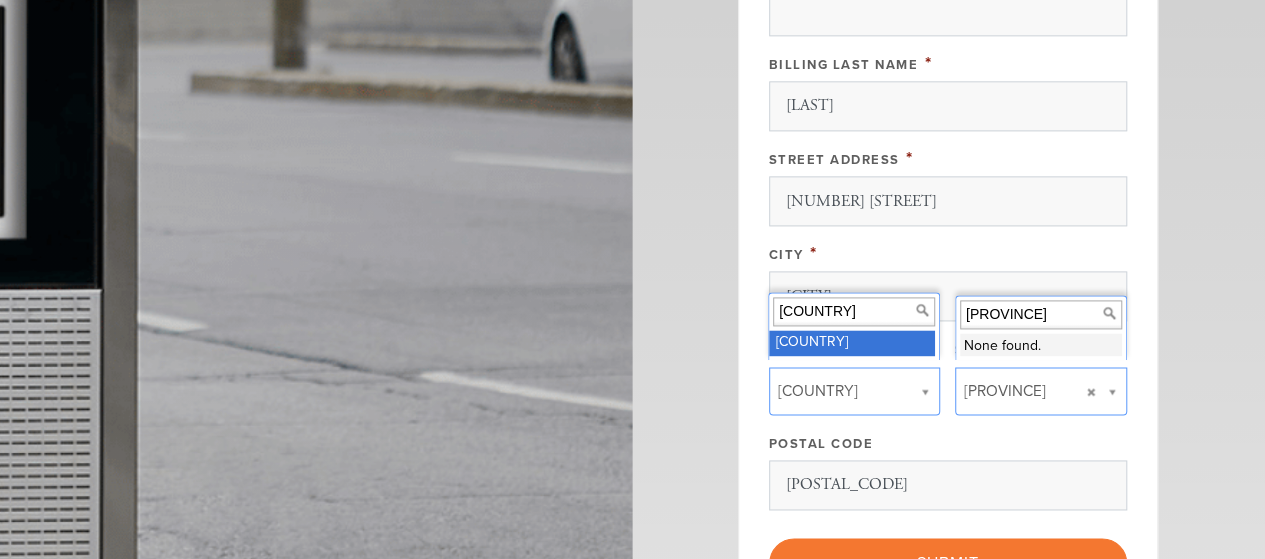 scroll, scrollTop: 1300, scrollLeft: 0, axis: vertical 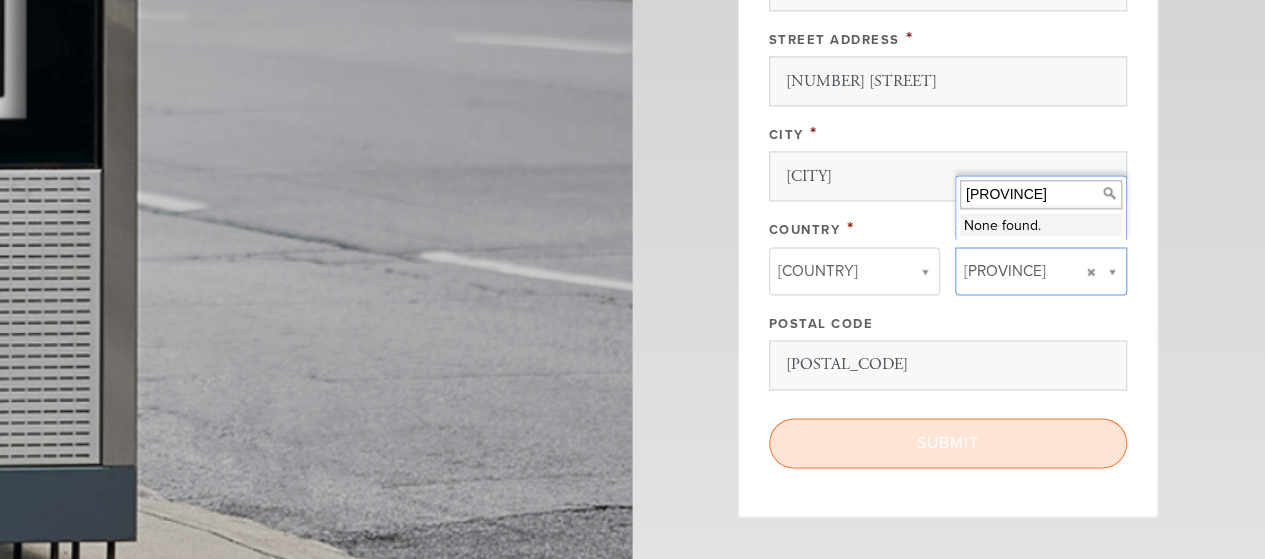 click on "Submit" at bounding box center [948, 443] 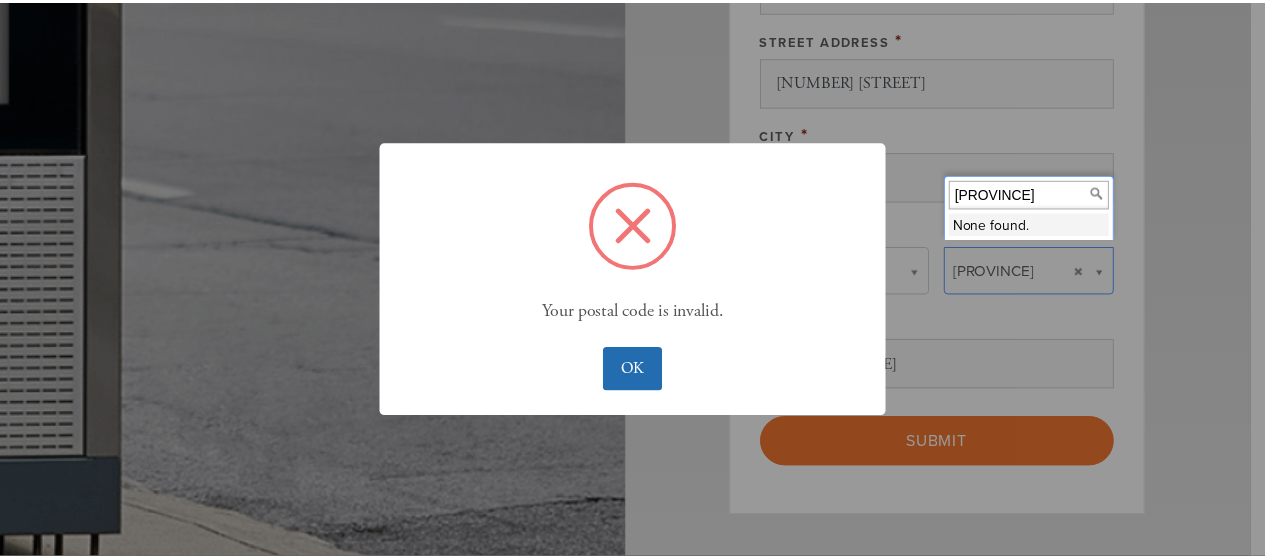 scroll, scrollTop: 1460, scrollLeft: 0, axis: vertical 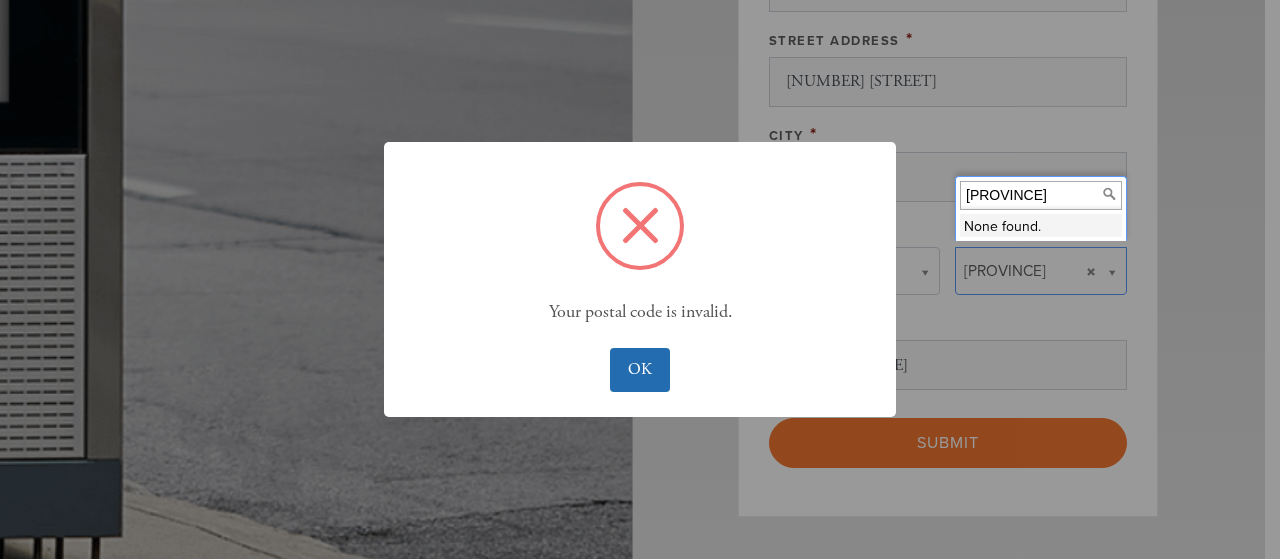 click on "OK" at bounding box center [639, 370] 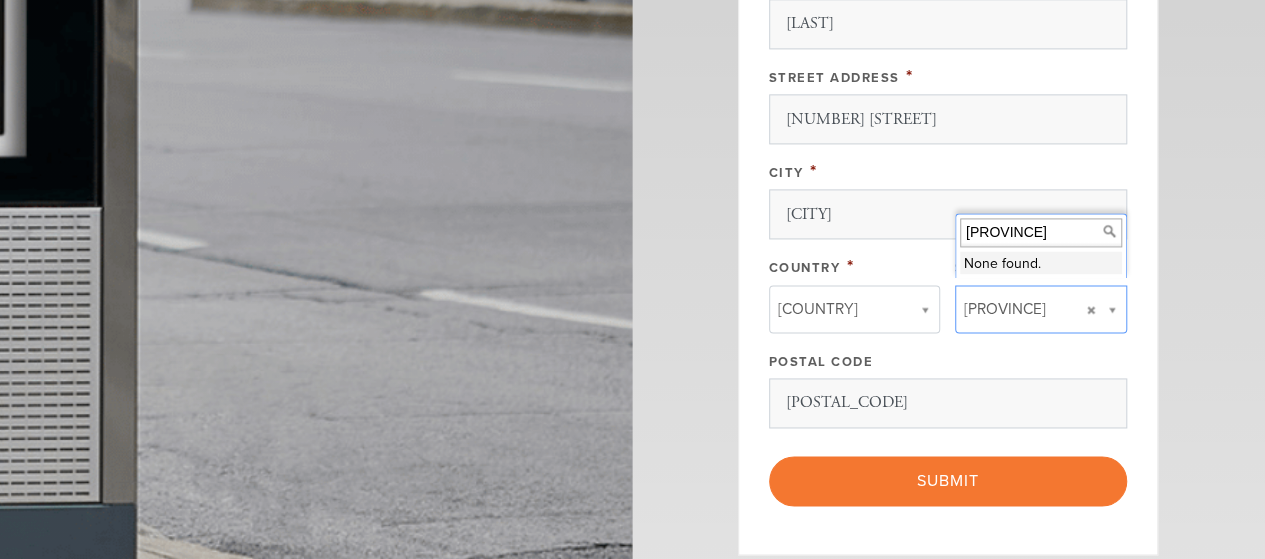 scroll, scrollTop: 1406, scrollLeft: 0, axis: vertical 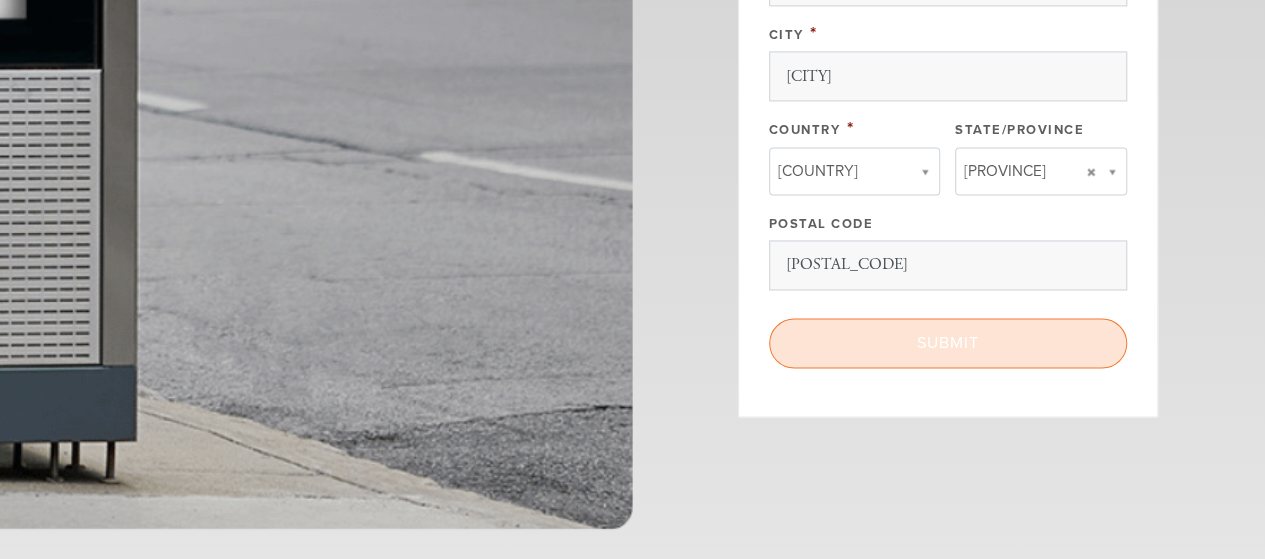 click on "Submit" at bounding box center [948, 343] 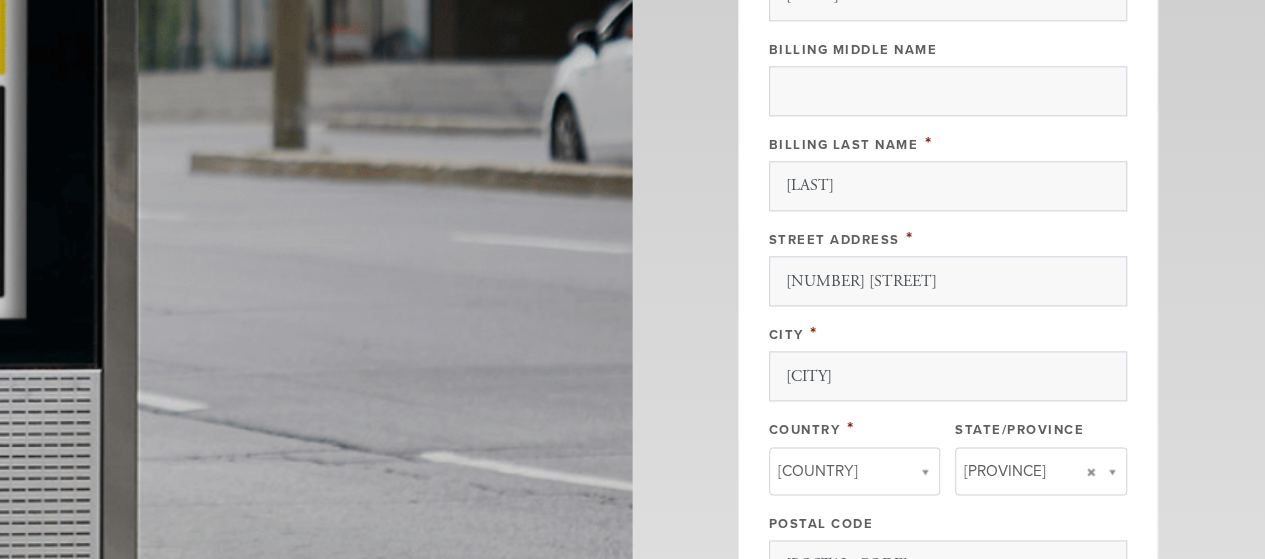 scroll, scrollTop: 1600, scrollLeft: 0, axis: vertical 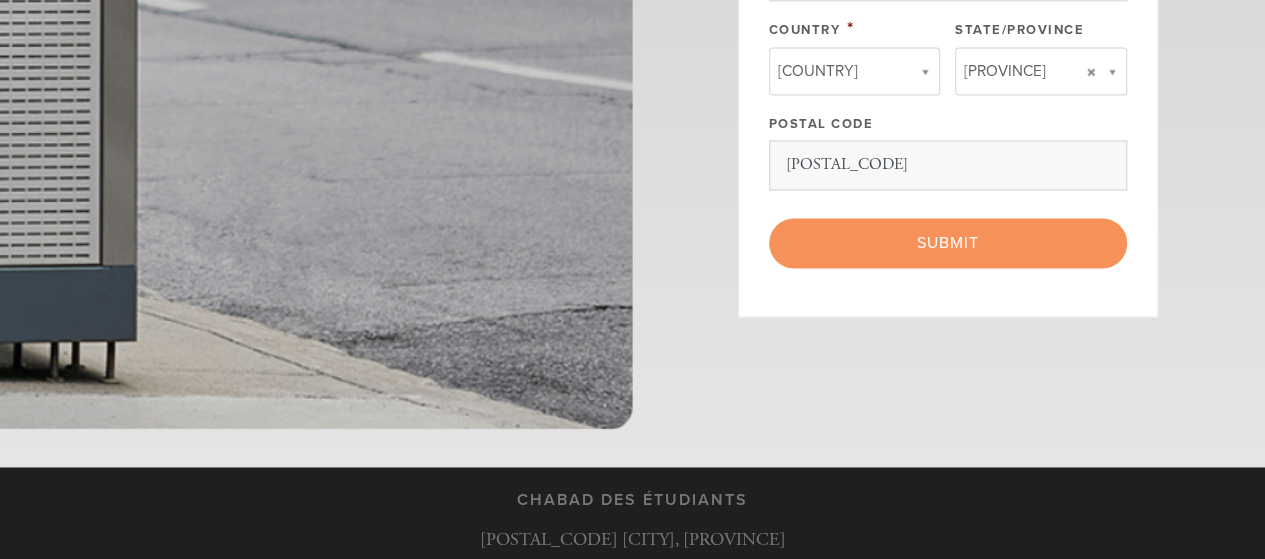 click on "< Previous Page Submit" at bounding box center [948, 243] 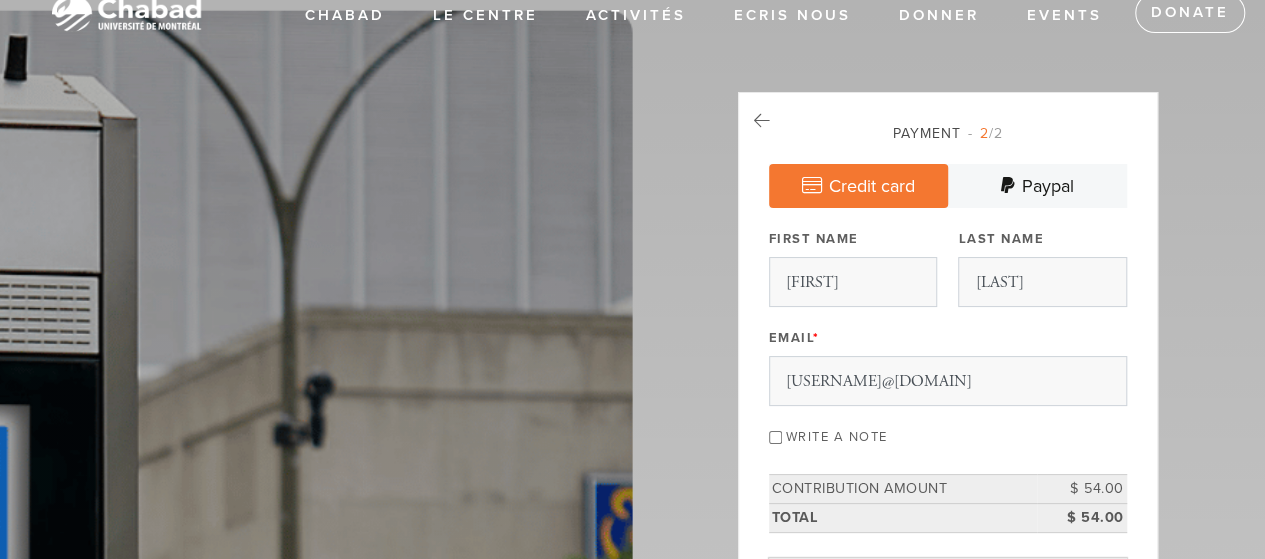 scroll, scrollTop: 0, scrollLeft: 0, axis: both 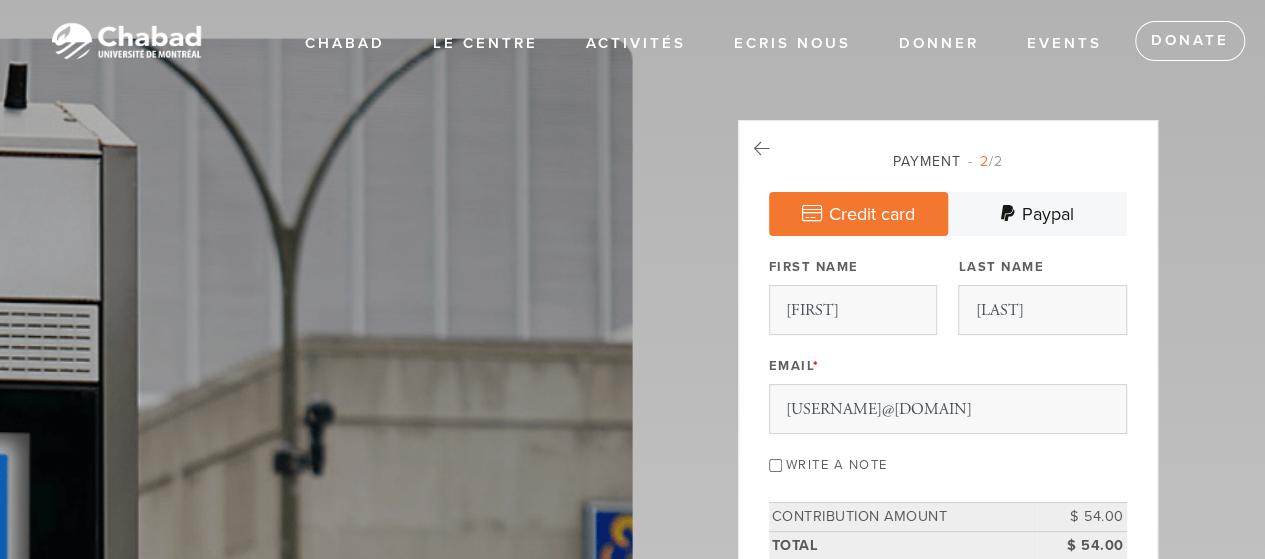 click on "Credit card" at bounding box center [858, 214] 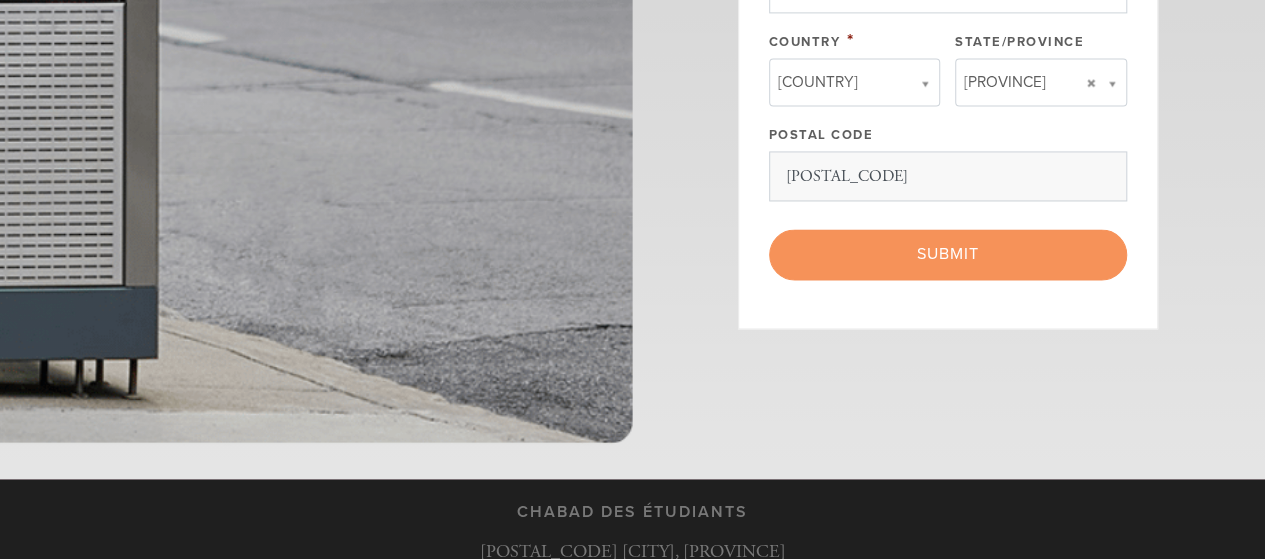 scroll, scrollTop: 1500, scrollLeft: 0, axis: vertical 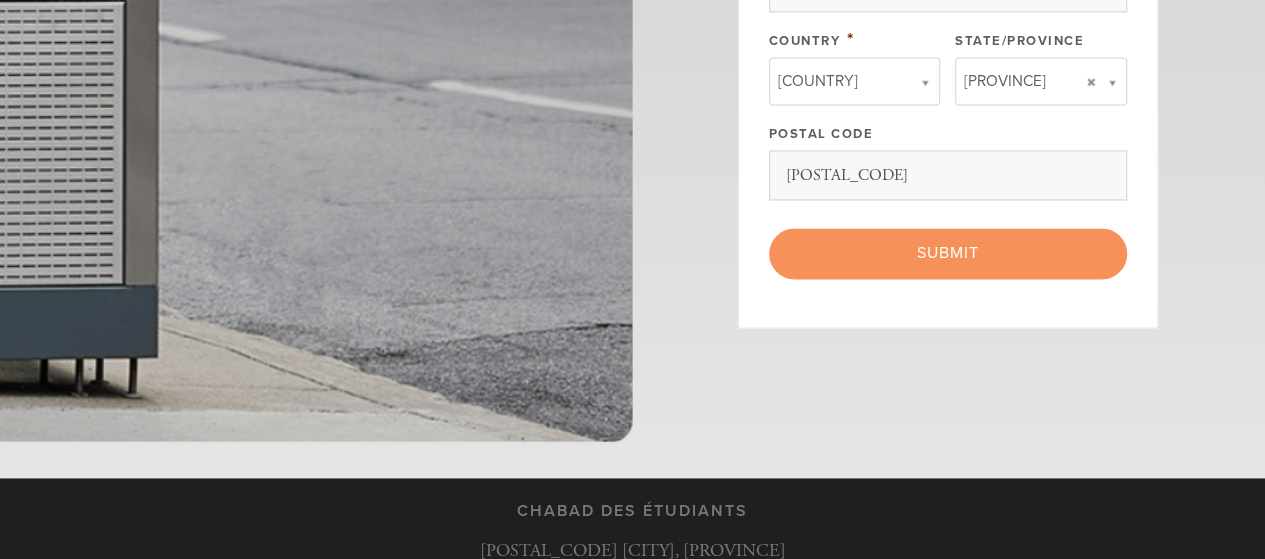click on "< Previous Page Submit" at bounding box center (948, 253) 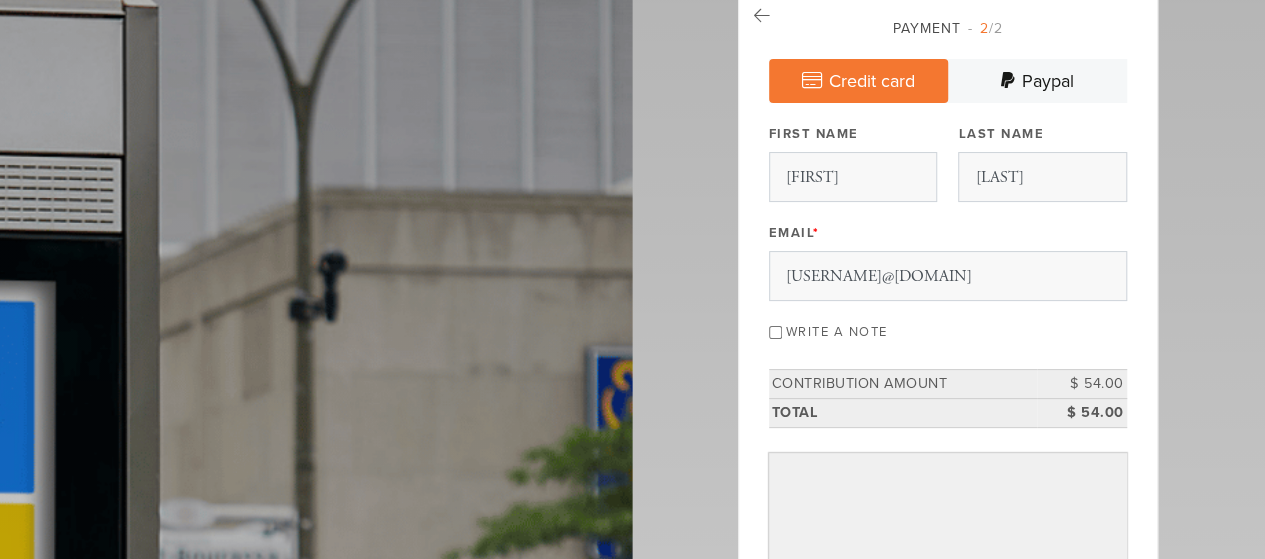 scroll, scrollTop: 100, scrollLeft: 0, axis: vertical 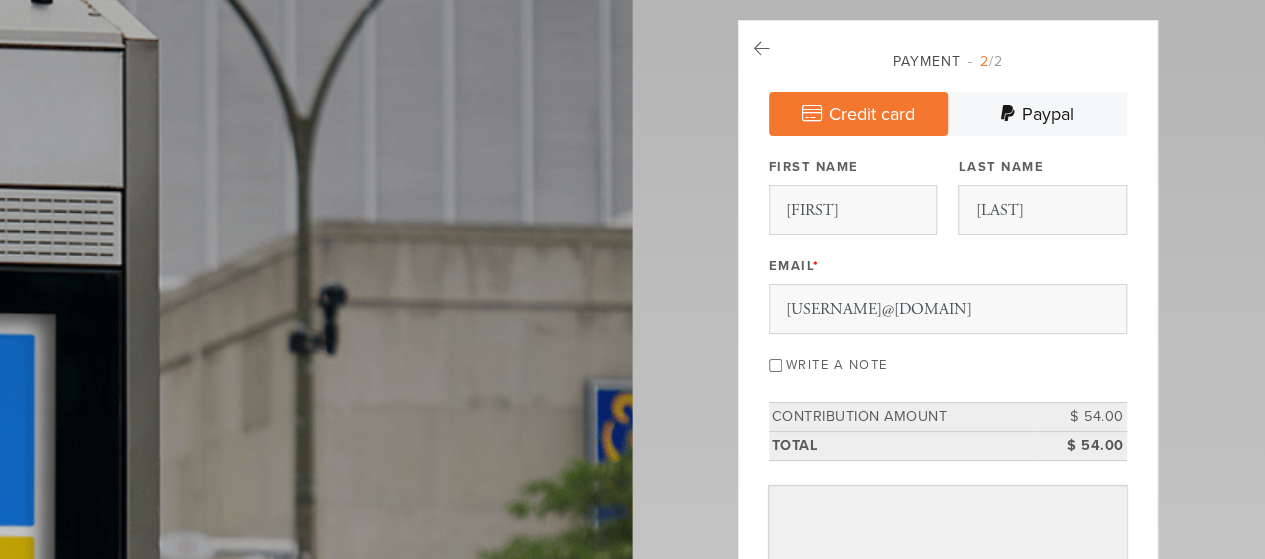 click on "Credit card" at bounding box center (858, 114) 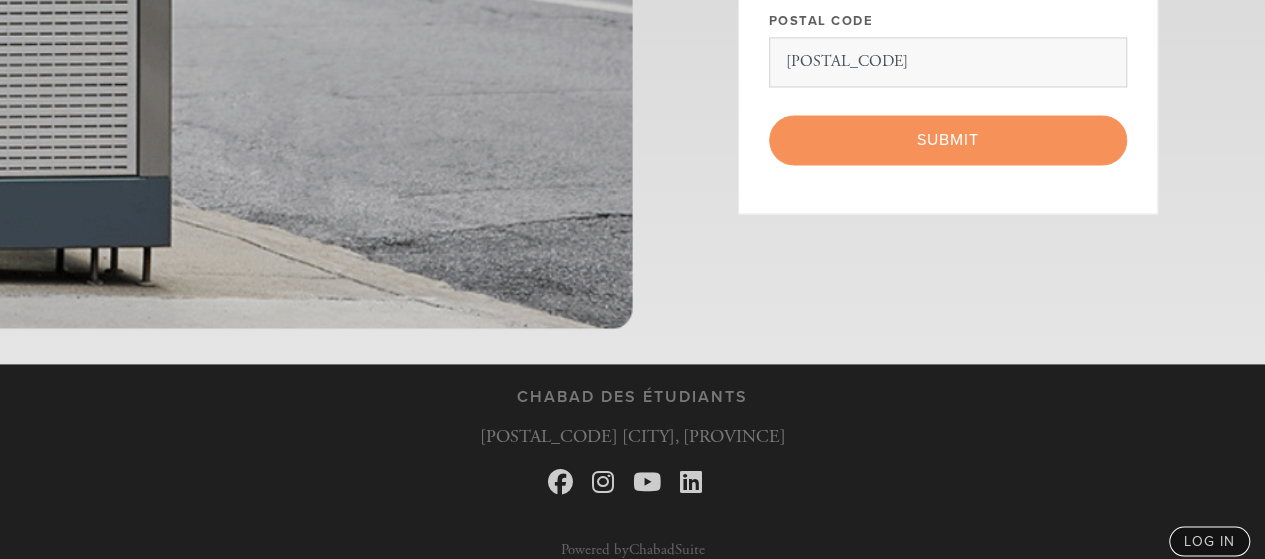 scroll, scrollTop: 1568, scrollLeft: 0, axis: vertical 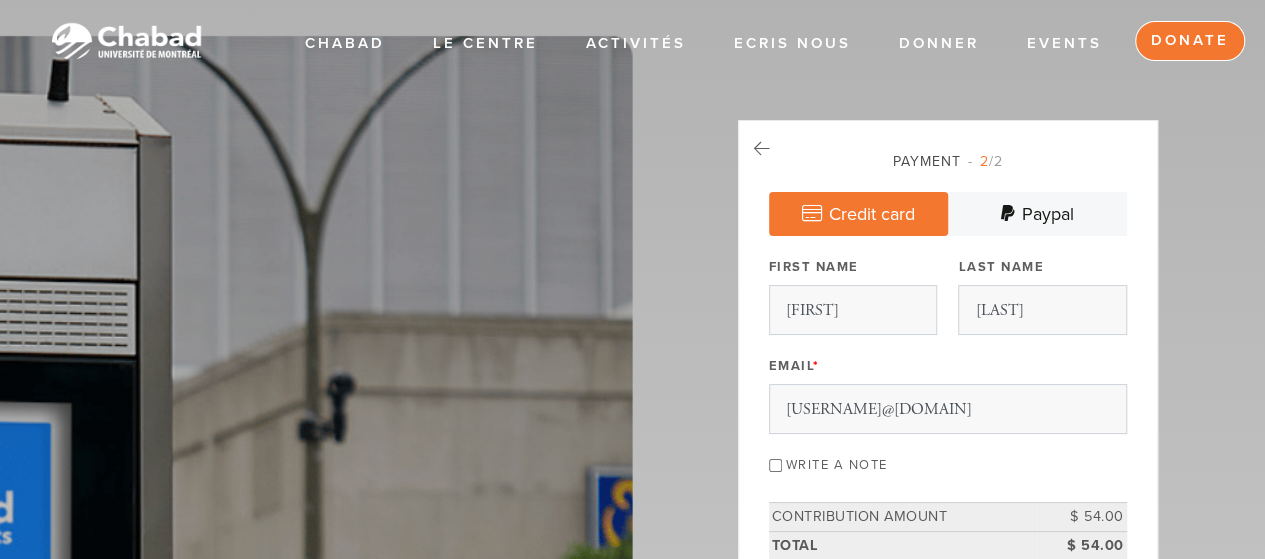 click on "Donate" at bounding box center (1190, 41) 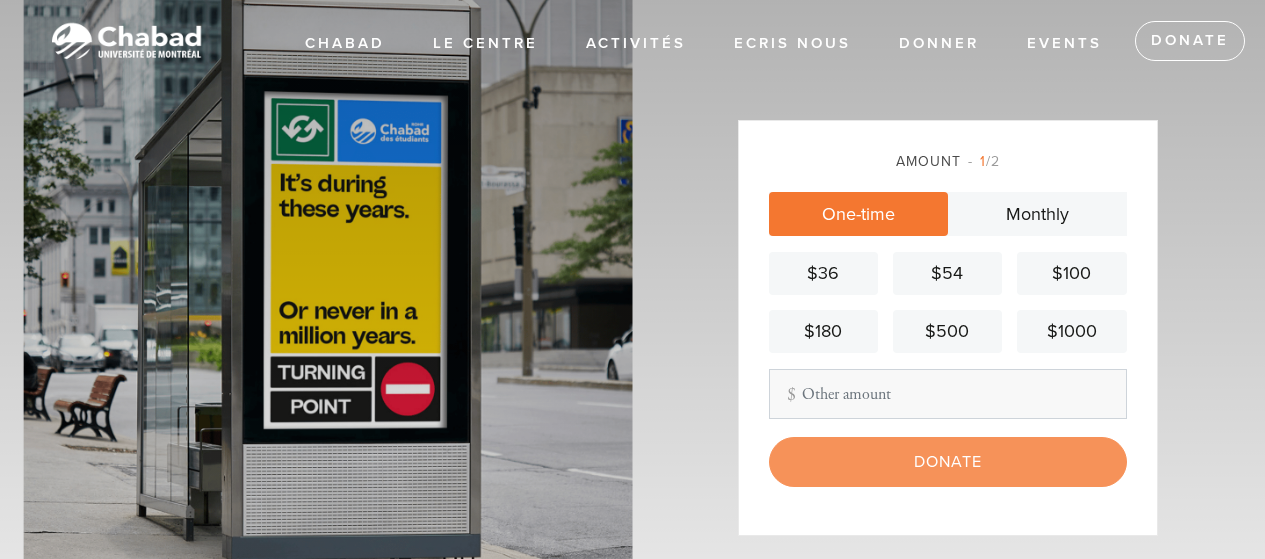 scroll, scrollTop: 0, scrollLeft: 0, axis: both 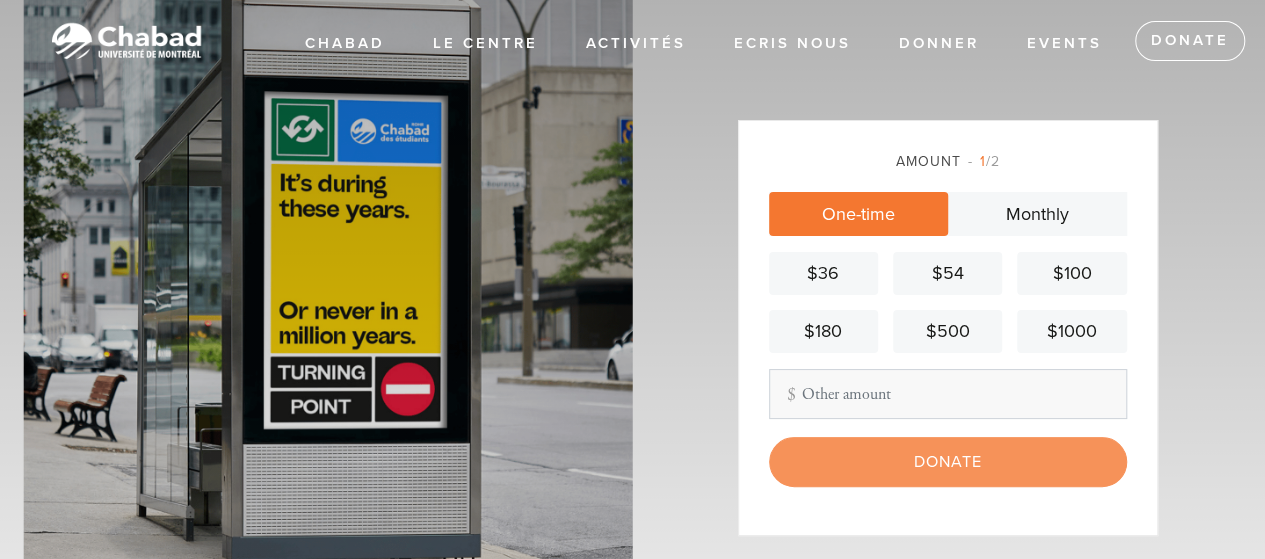 click on "$54" at bounding box center [947, 273] 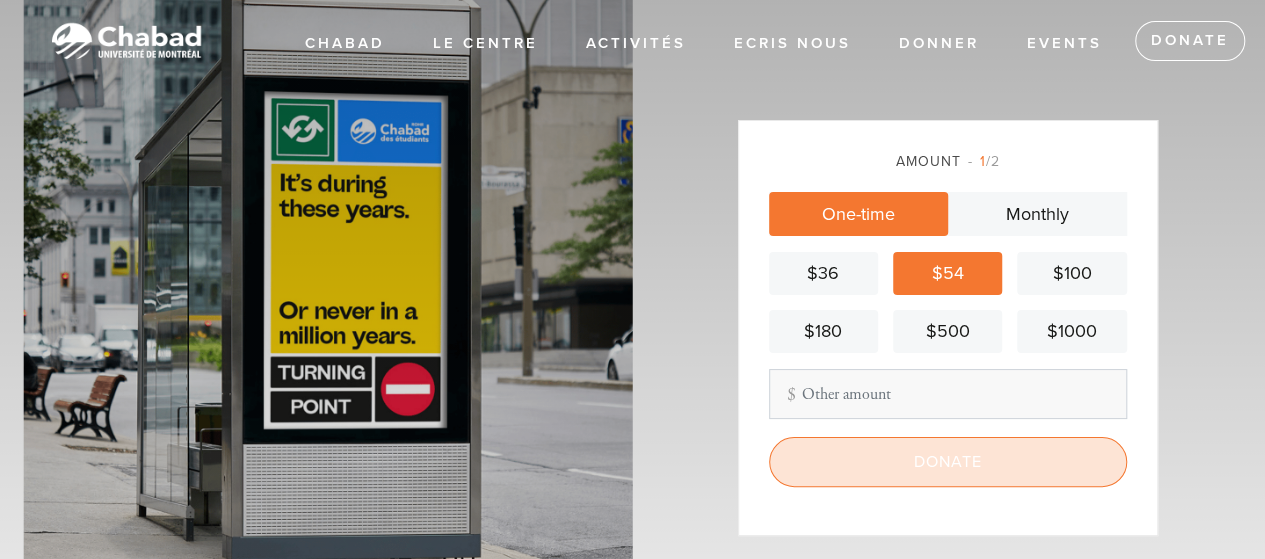 click on "Donate" at bounding box center (948, 462) 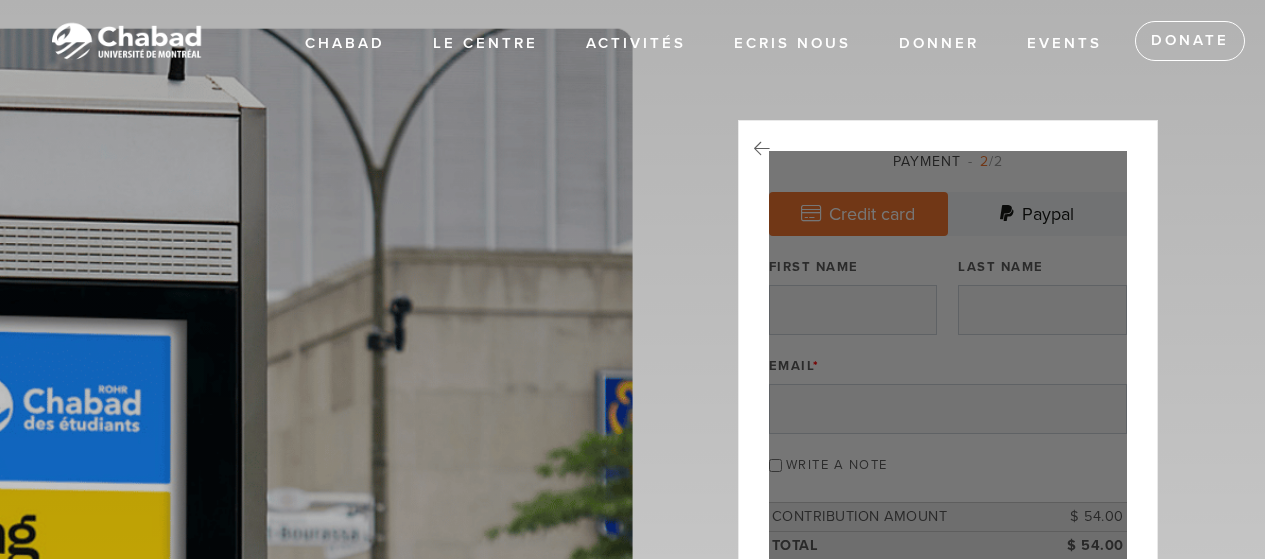 scroll, scrollTop: 0, scrollLeft: 0, axis: both 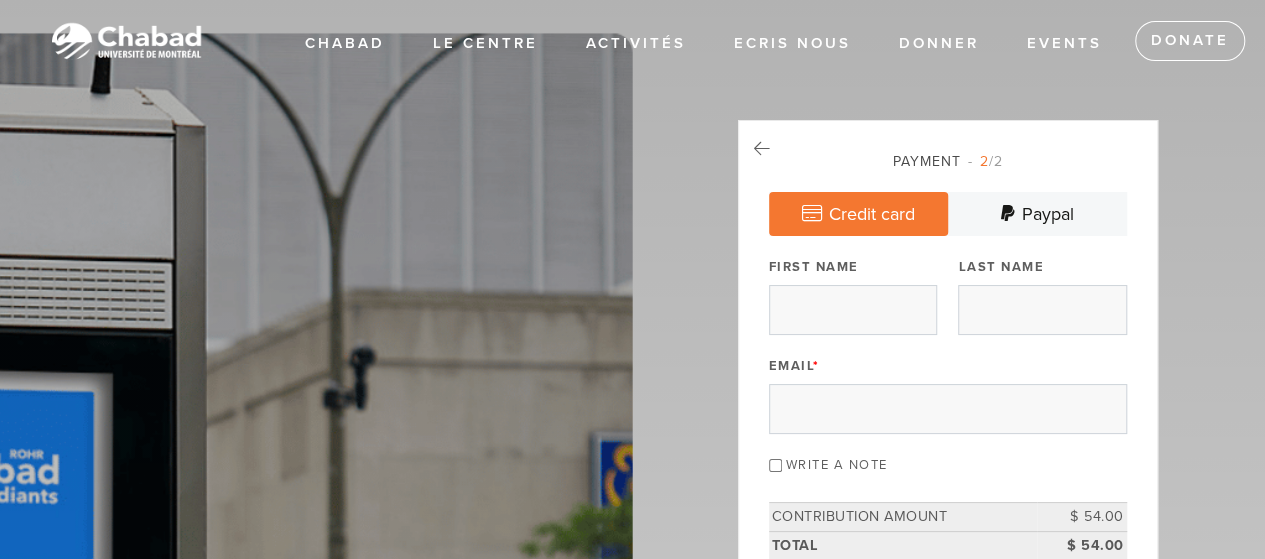 click on "Credit card" at bounding box center [858, 214] 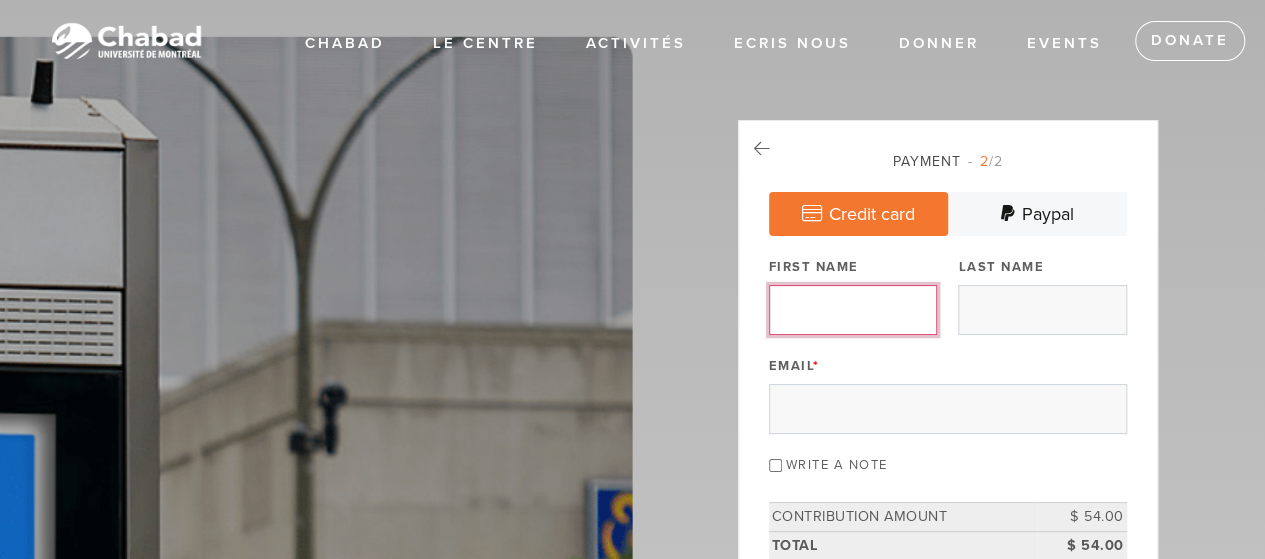 click on "First Name" at bounding box center (853, 310) 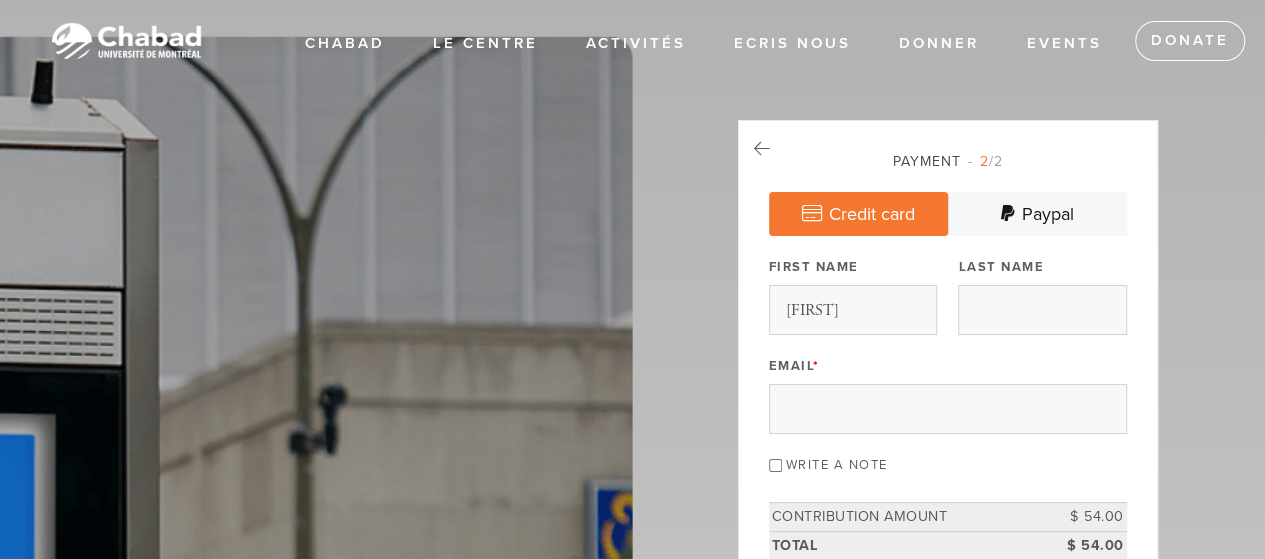 type on "[LAST]" 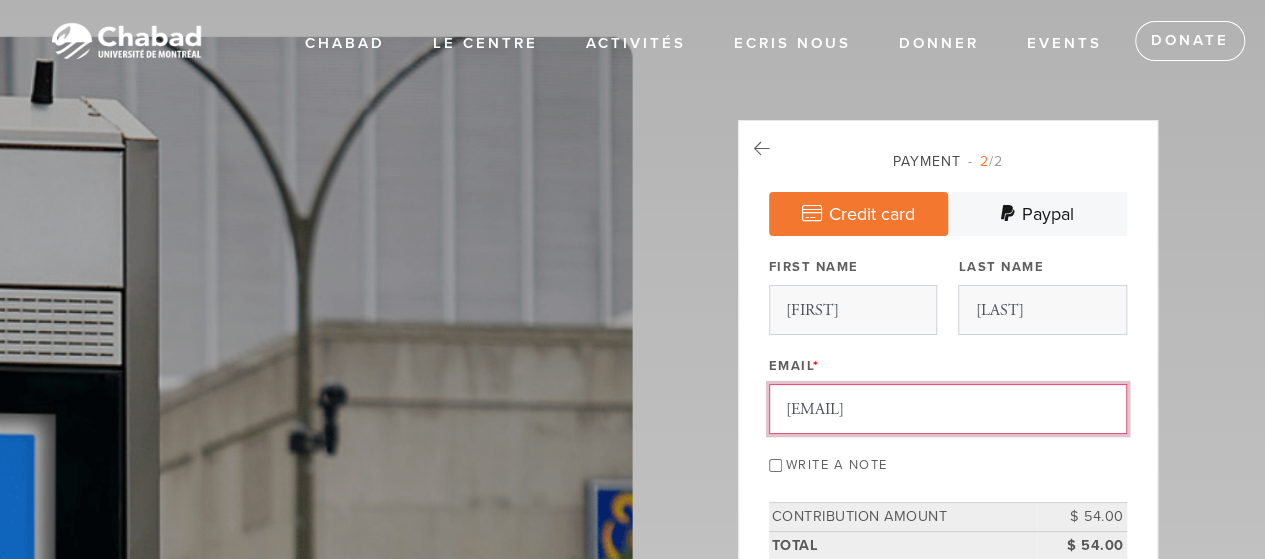 drag, startPoint x: 950, startPoint y: 411, endPoint x: 753, endPoint y: 414, distance: 197.02284 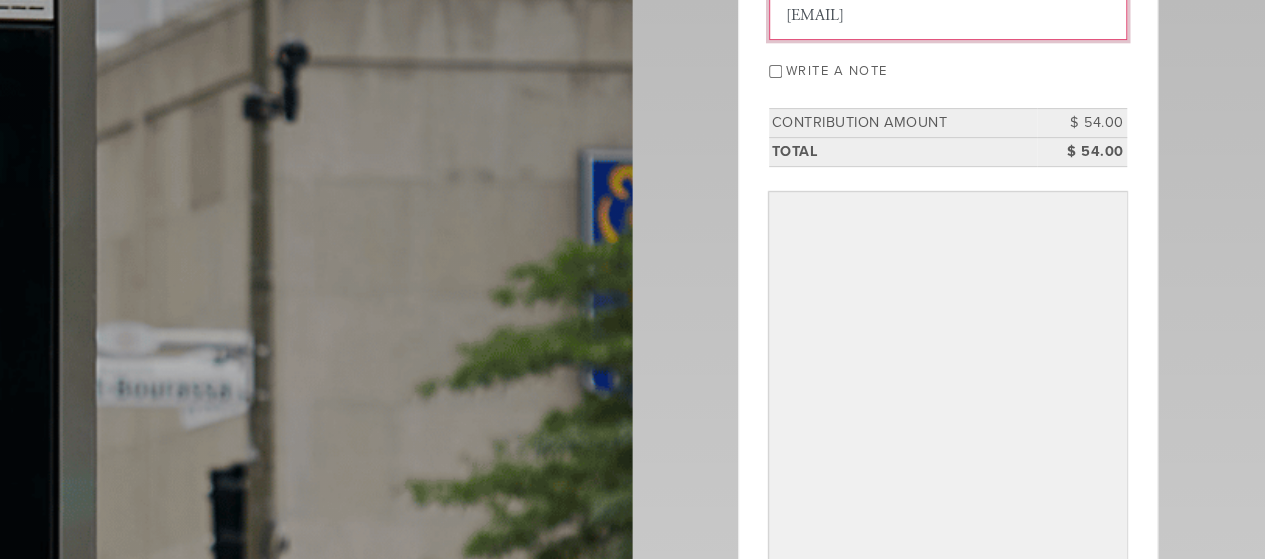 scroll, scrollTop: 400, scrollLeft: 0, axis: vertical 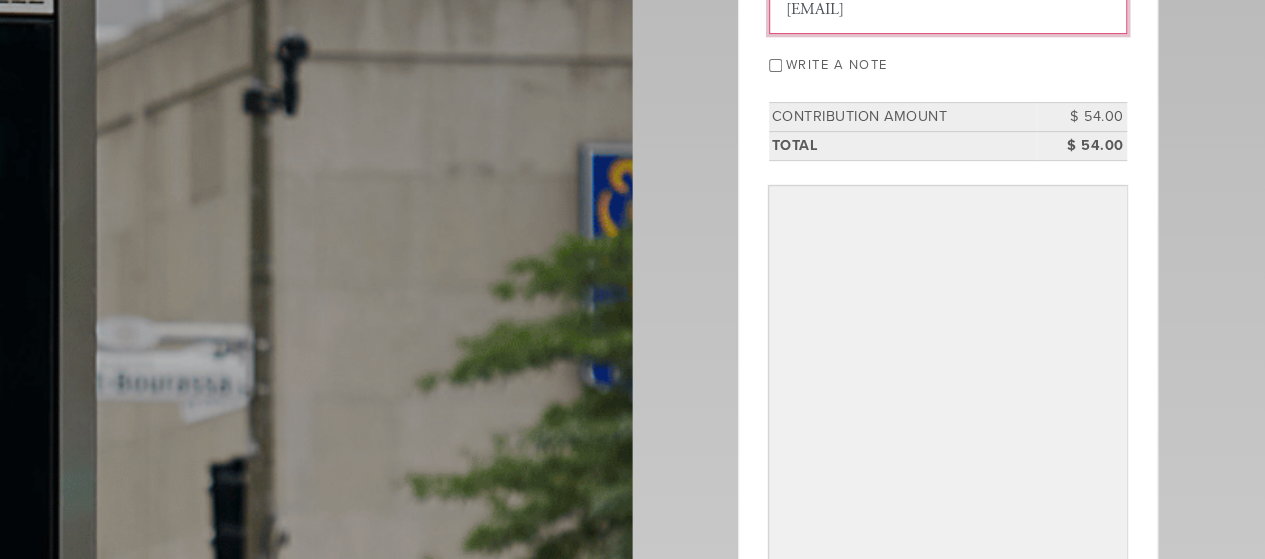 type on "[EMAIL]" 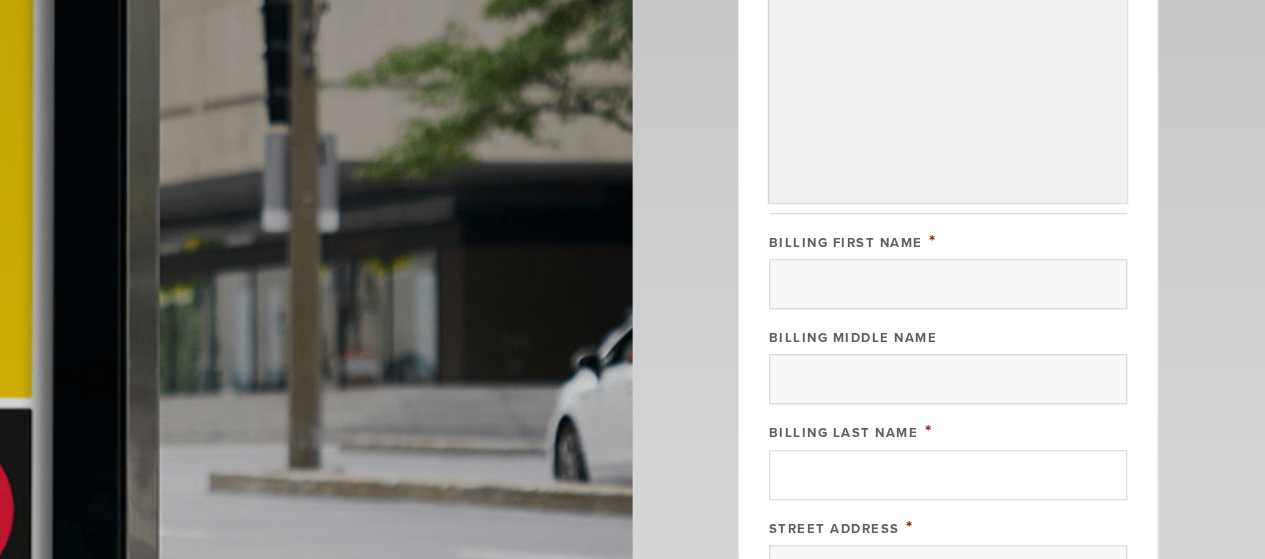 scroll, scrollTop: 900, scrollLeft: 0, axis: vertical 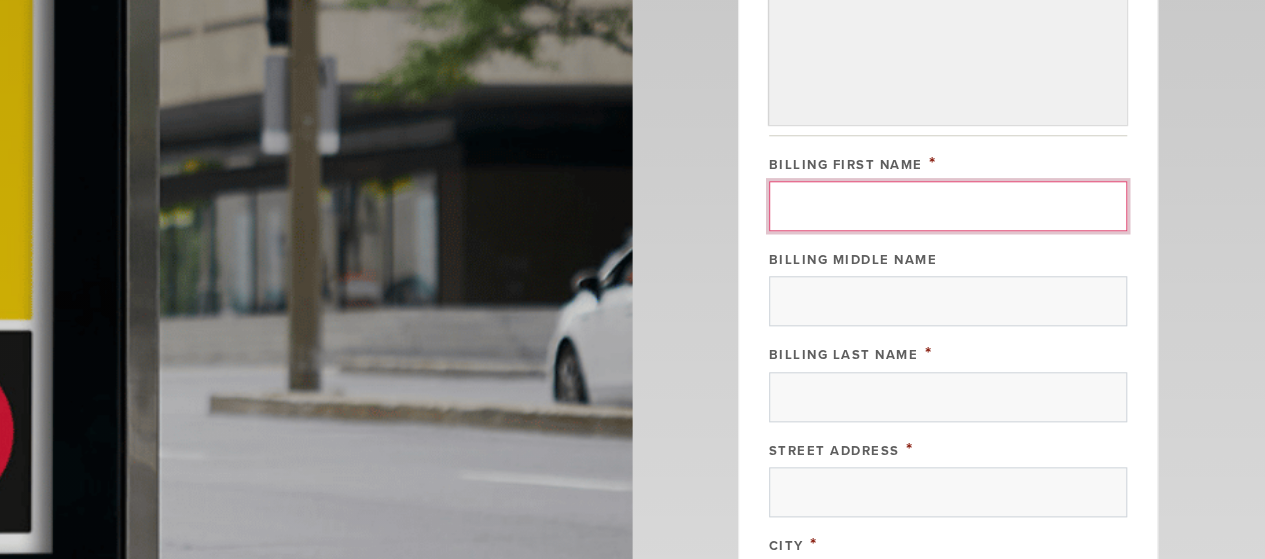 click on "Billing First Name" at bounding box center [948, 206] 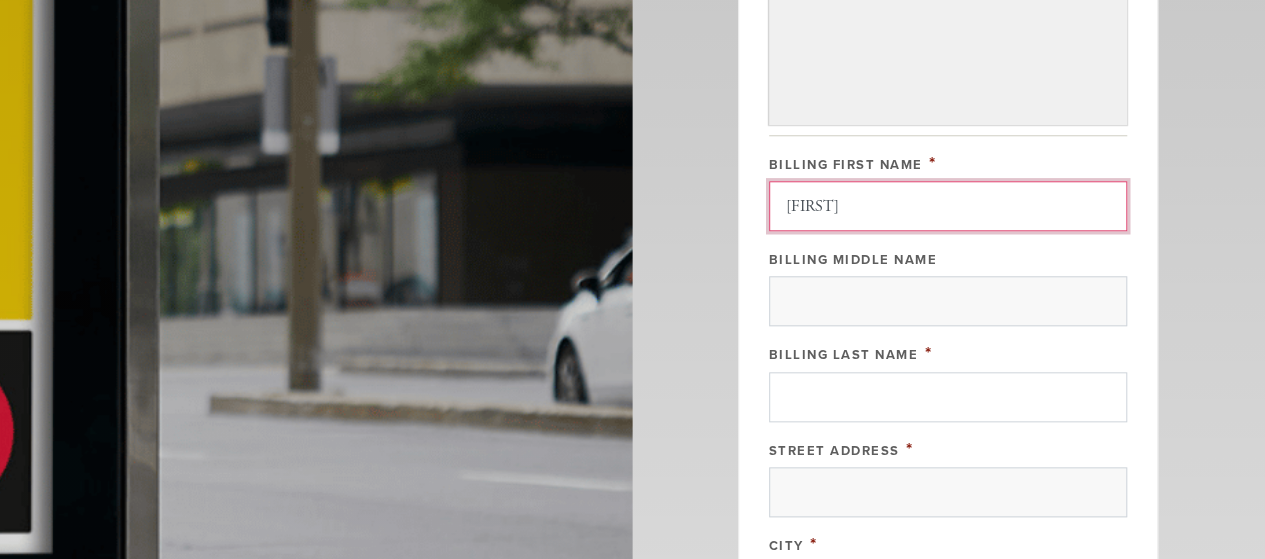 type on "[FIRST]" 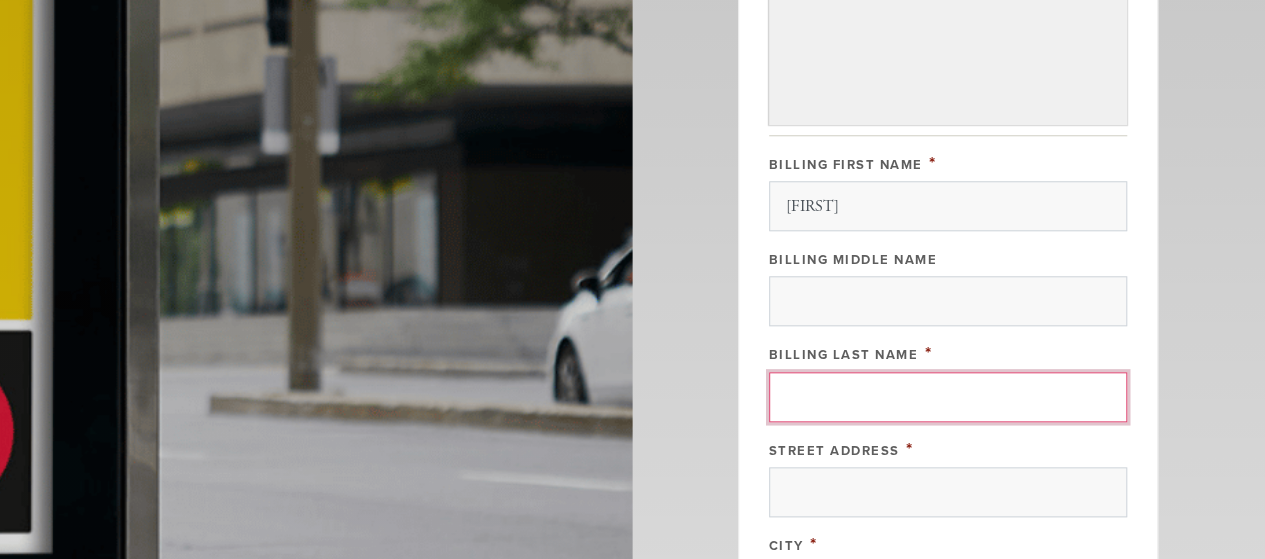 click on "Billing Last Name" at bounding box center [948, 397] 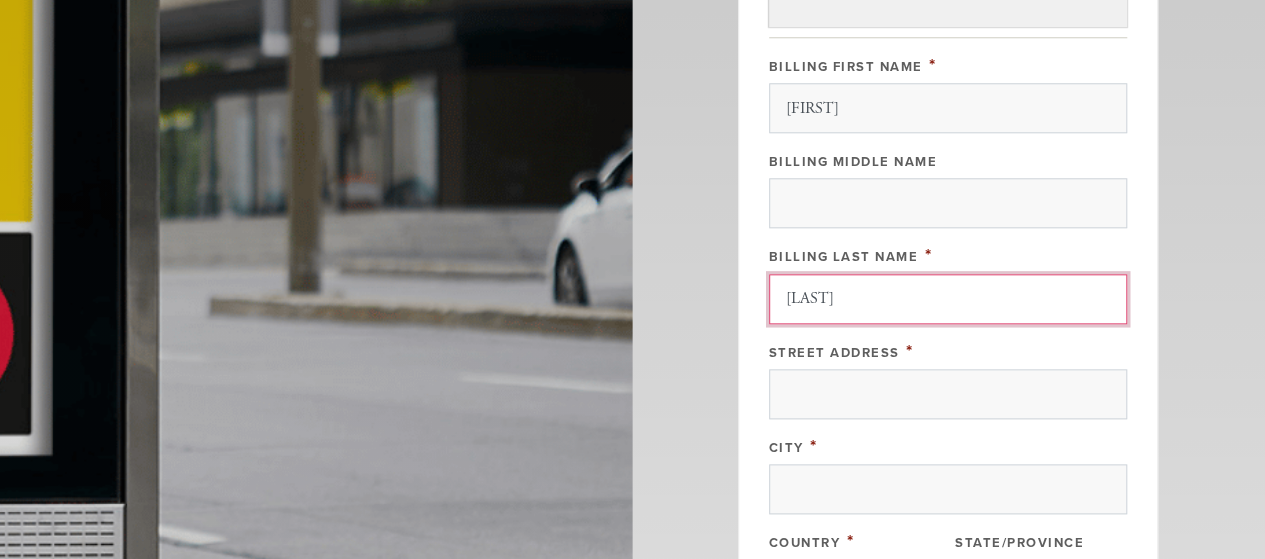 scroll, scrollTop: 1000, scrollLeft: 0, axis: vertical 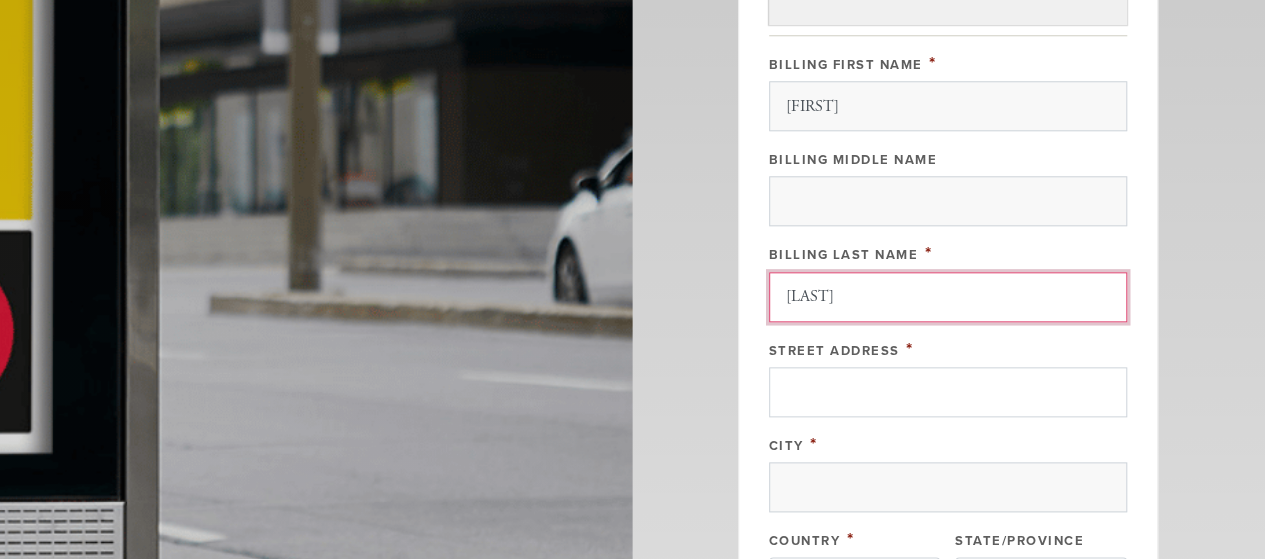 type on "[LAST]" 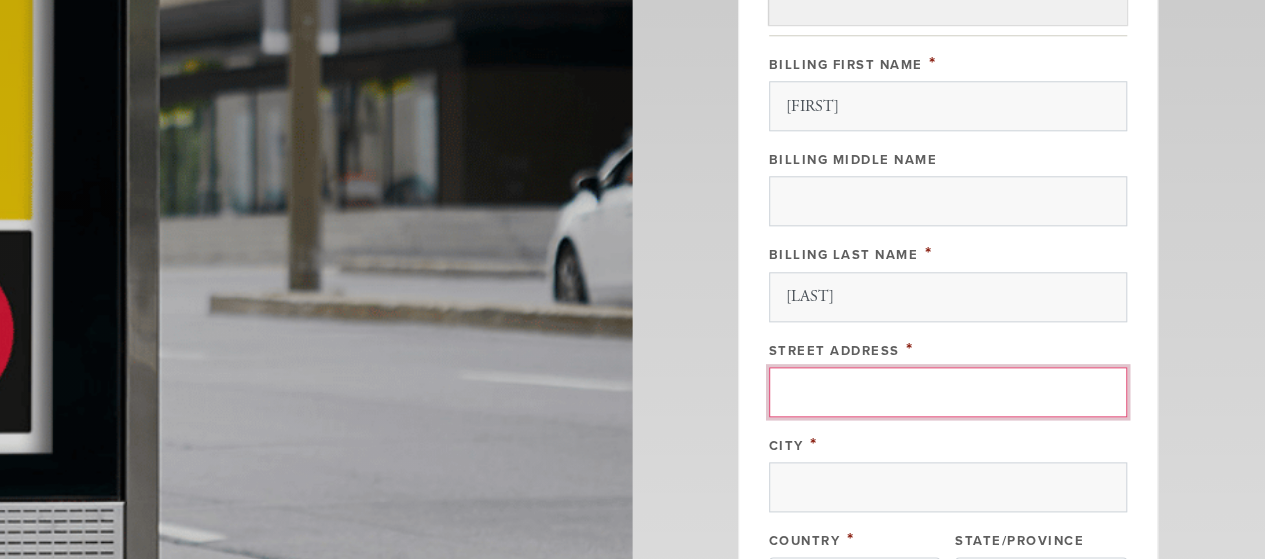 click on "Street Address" at bounding box center [948, 392] 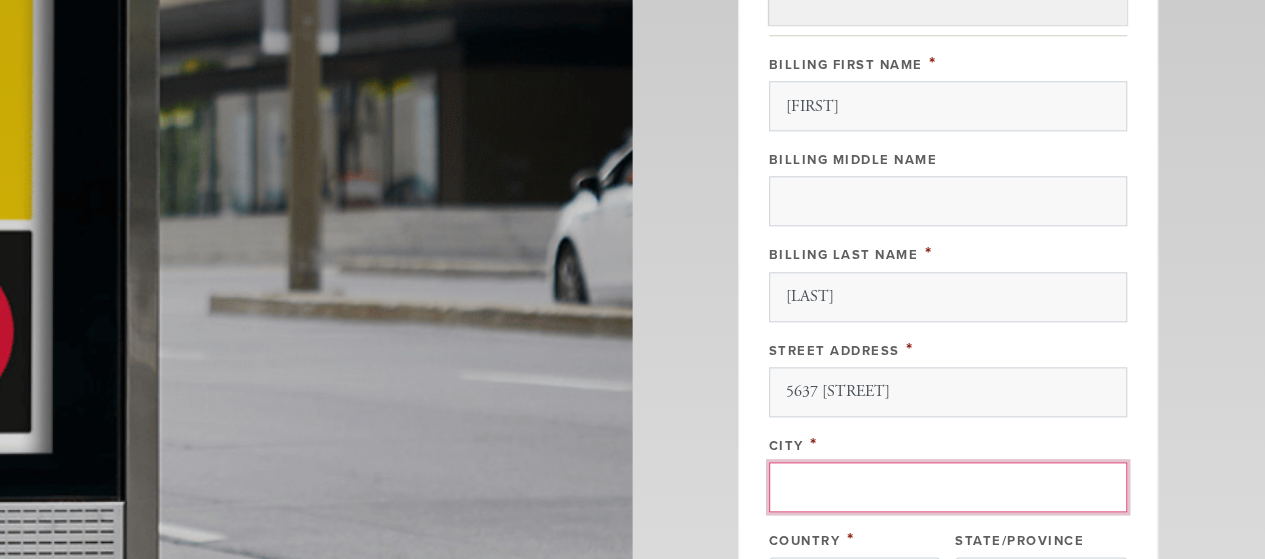 type on "[CITY] [STATE]" 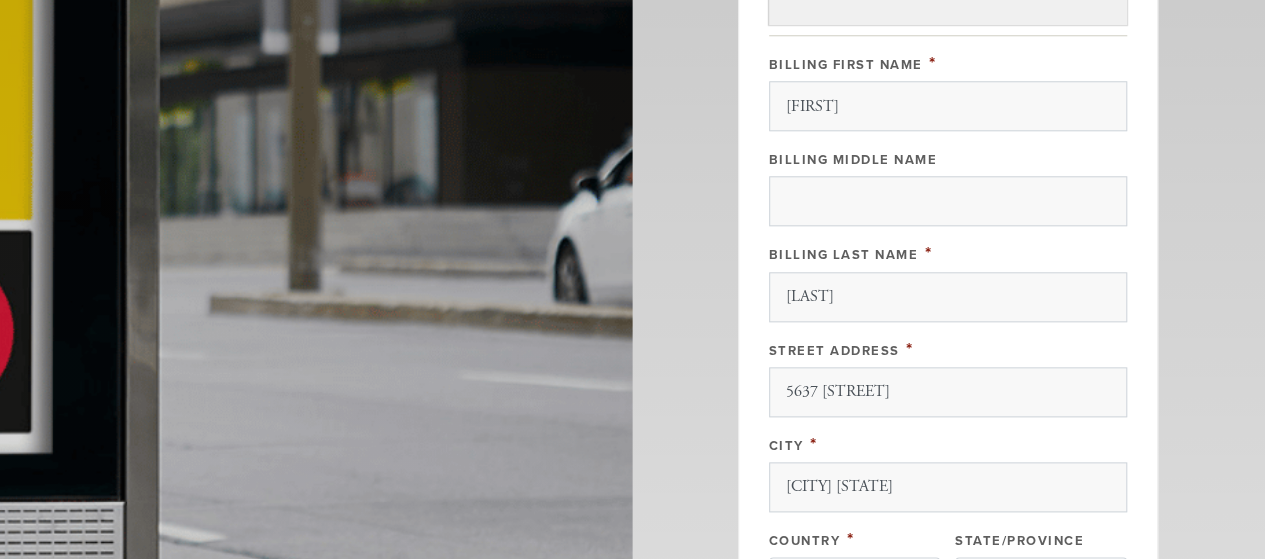 type 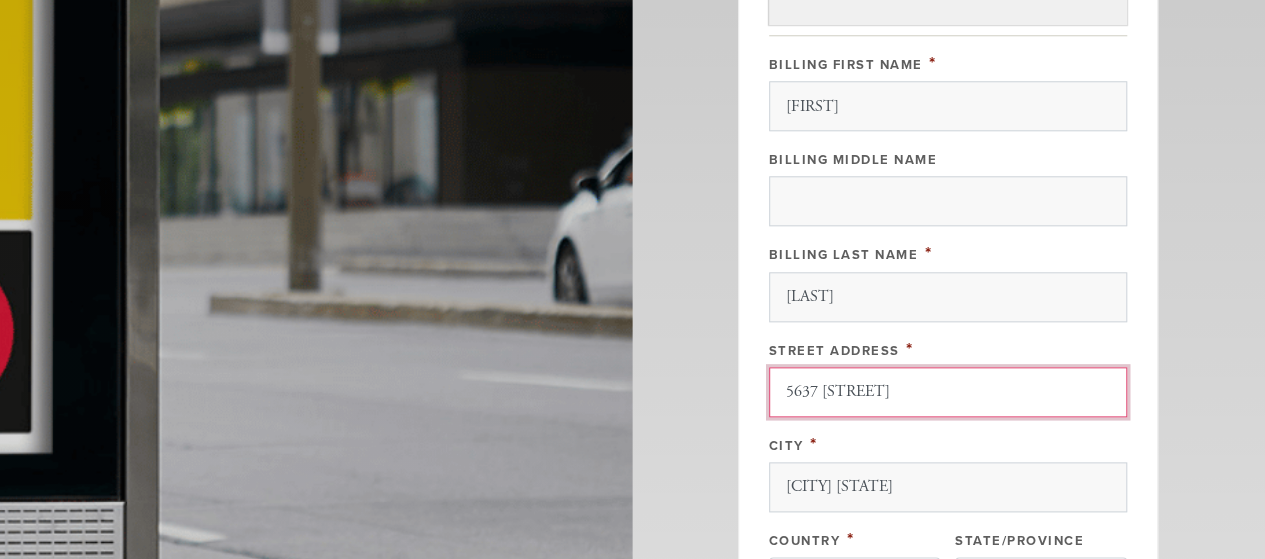type 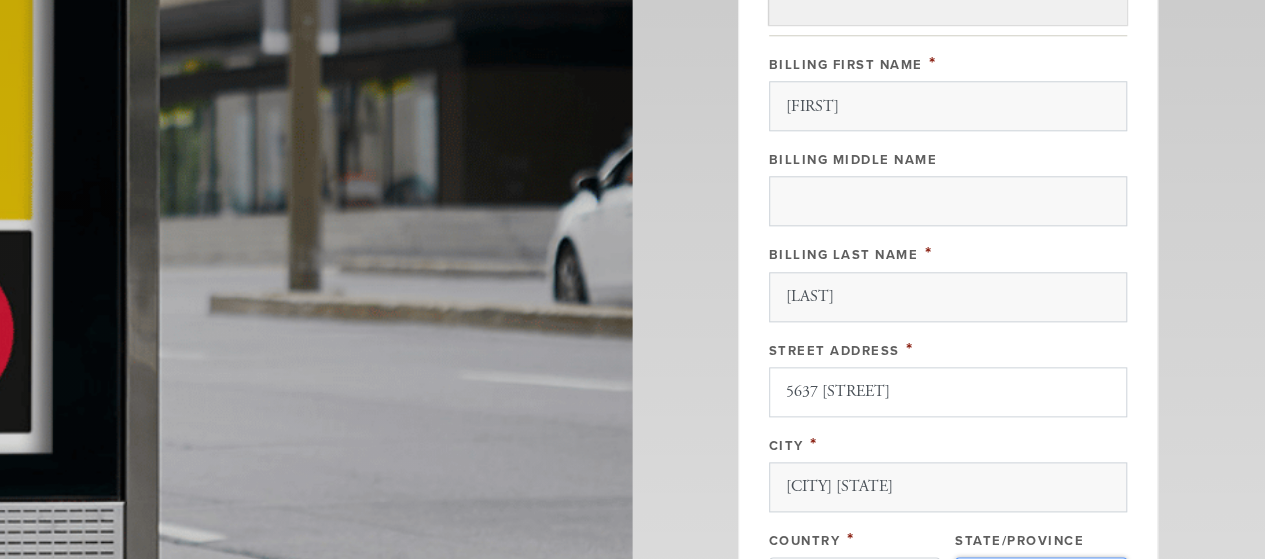 type 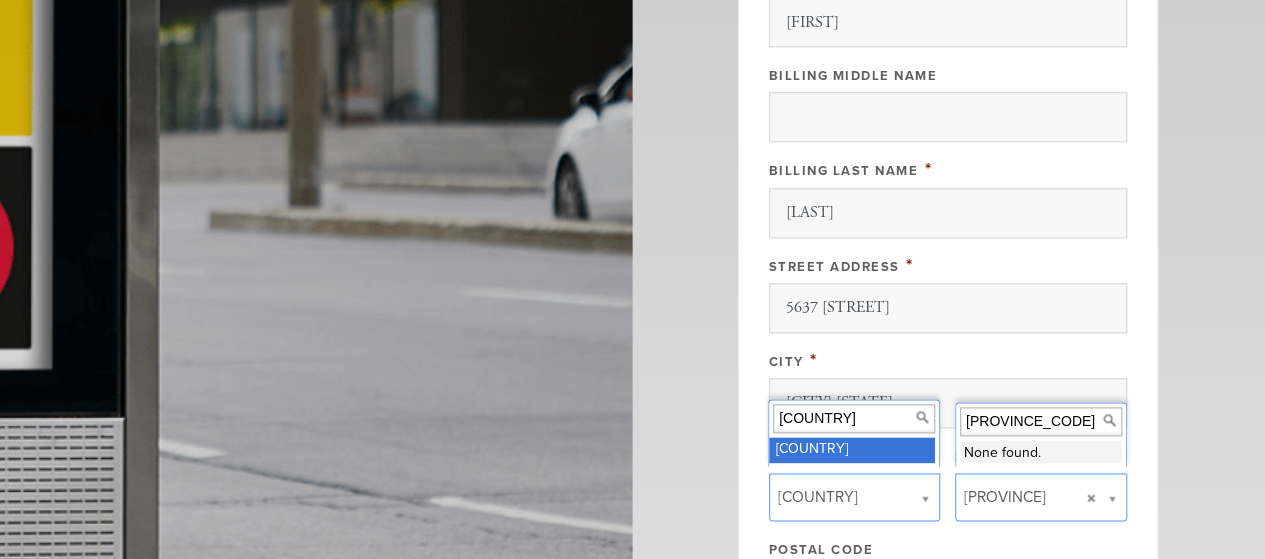 scroll, scrollTop: 1200, scrollLeft: 0, axis: vertical 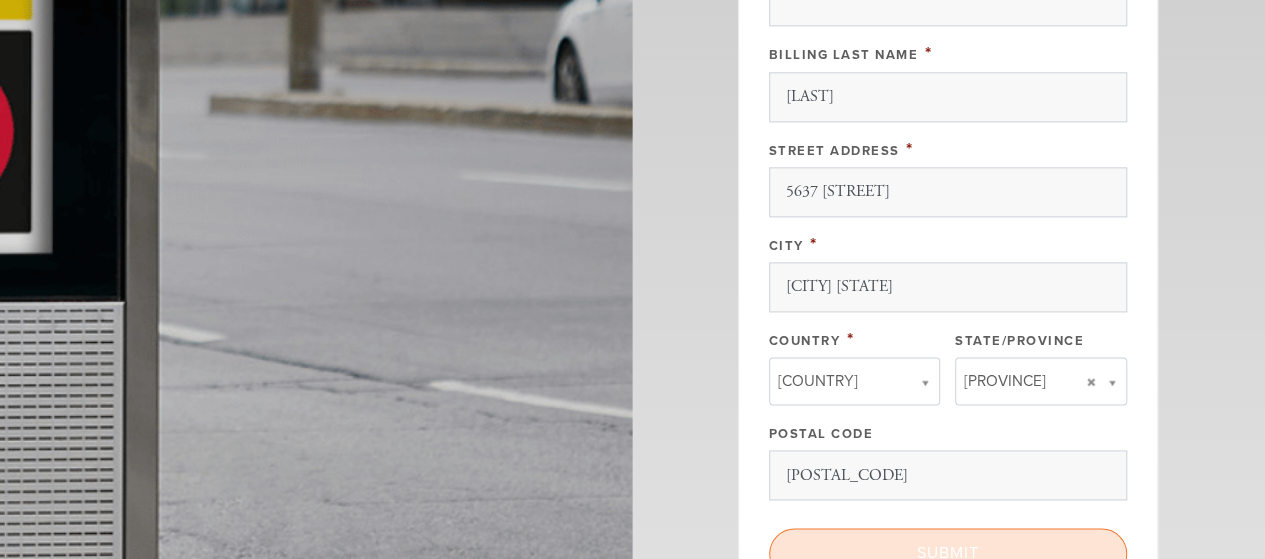 click on "Submit" at bounding box center [948, 553] 